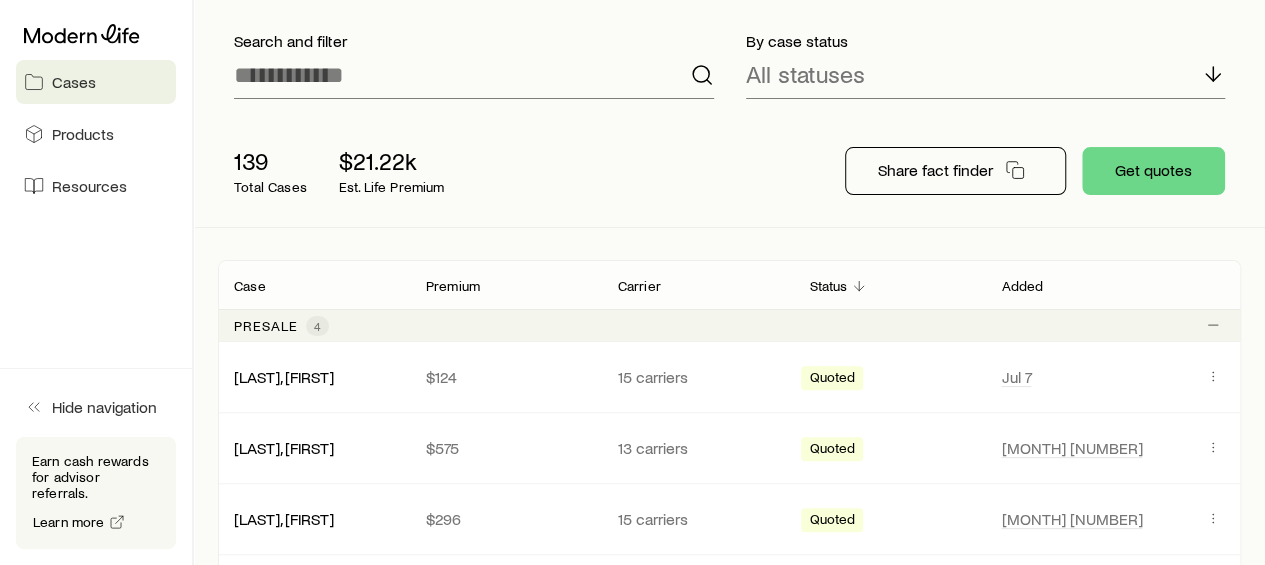 scroll, scrollTop: 0, scrollLeft: 0, axis: both 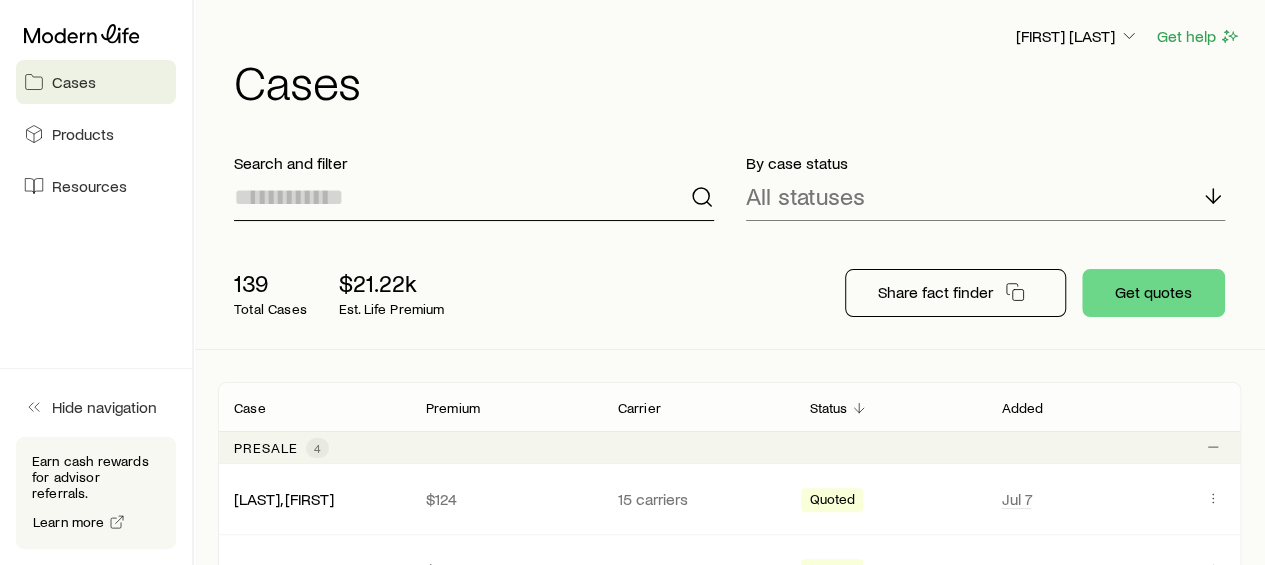 click at bounding box center (474, 197) 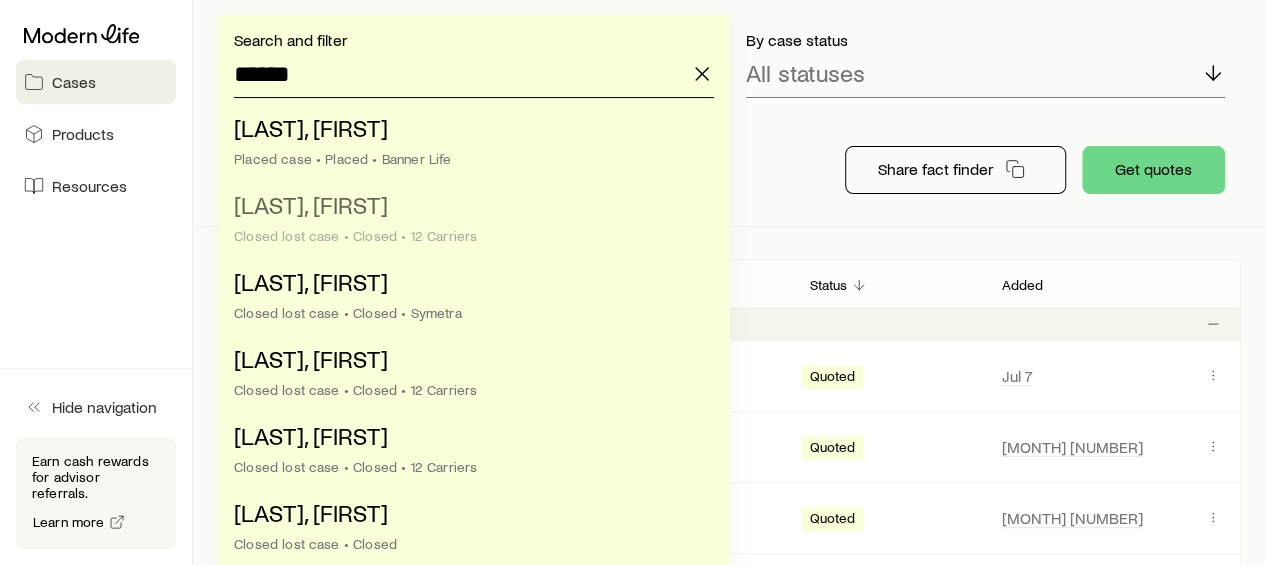 scroll, scrollTop: 128, scrollLeft: 0, axis: vertical 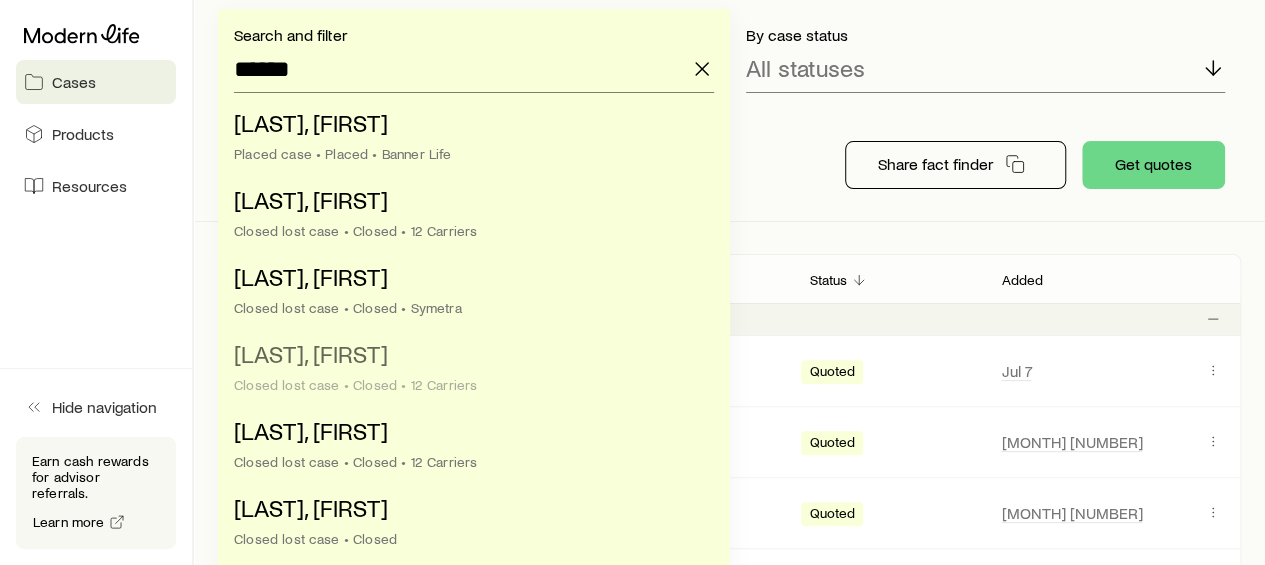 click on "[LAST], [FIRST]" at bounding box center [311, 353] 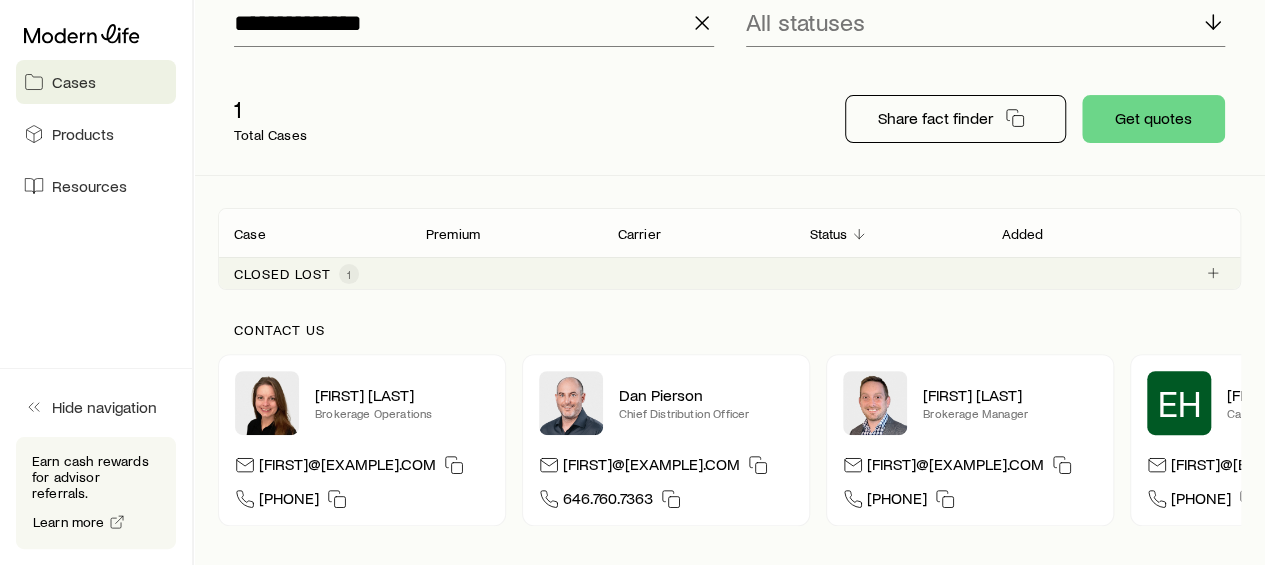 scroll, scrollTop: 325, scrollLeft: 0, axis: vertical 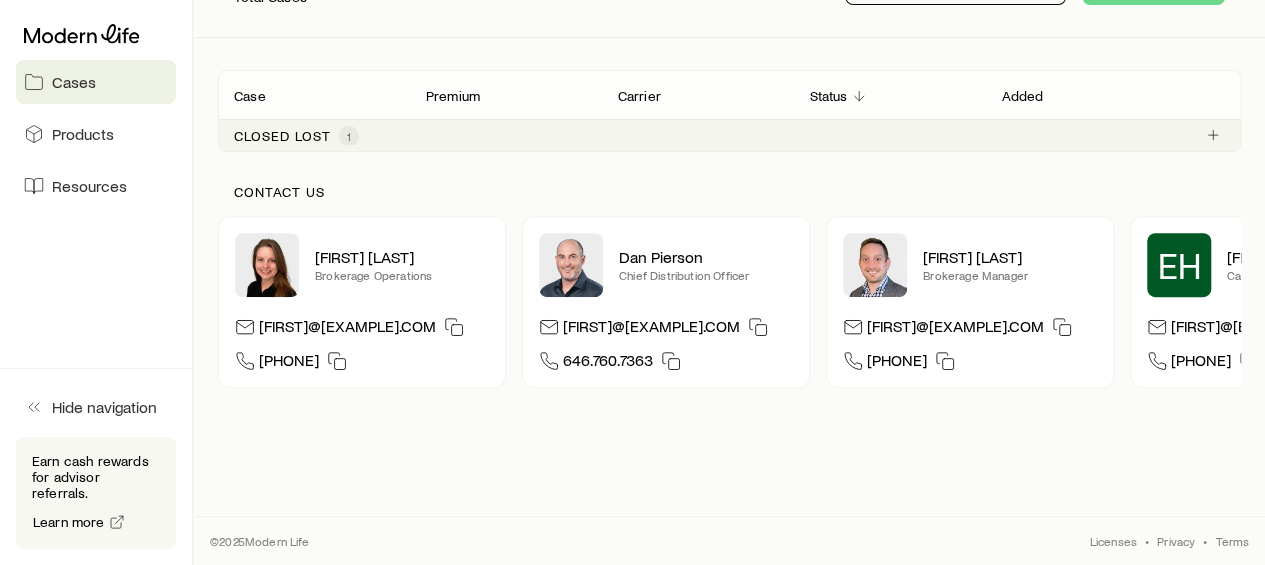 click on "Closed lost" at bounding box center [282, 136] 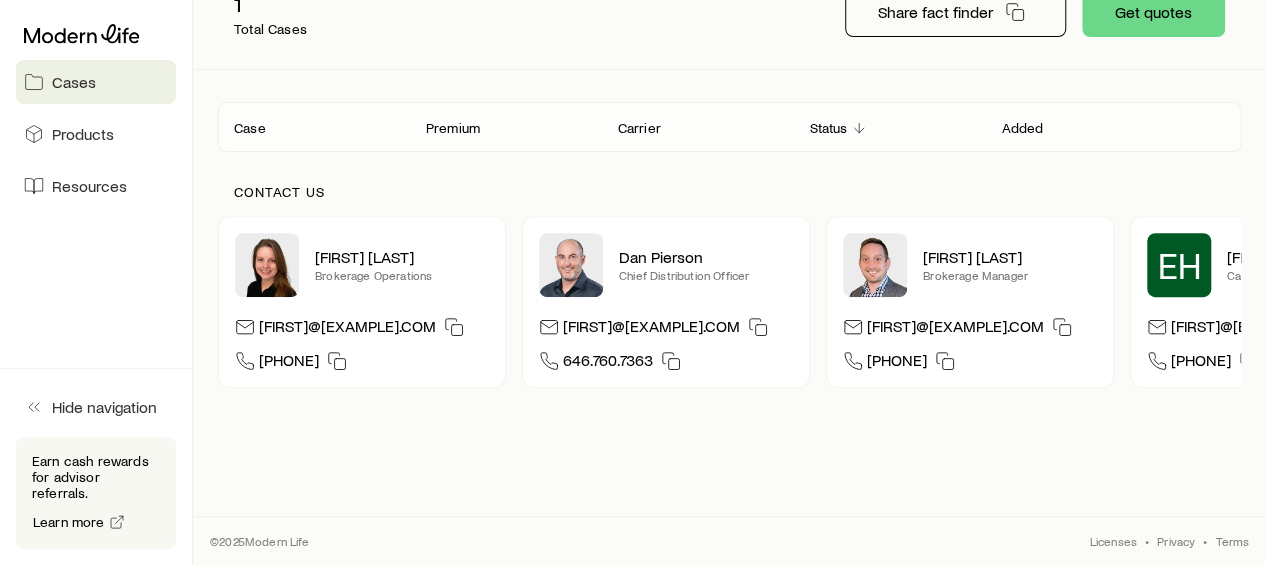 scroll, scrollTop: 325, scrollLeft: 0, axis: vertical 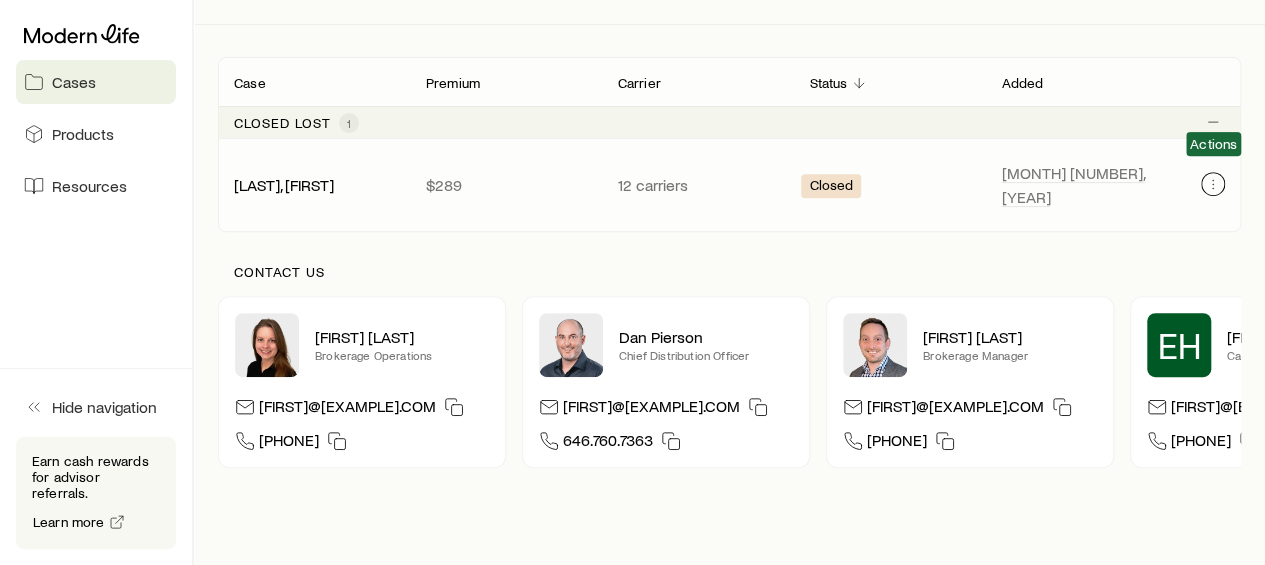 click 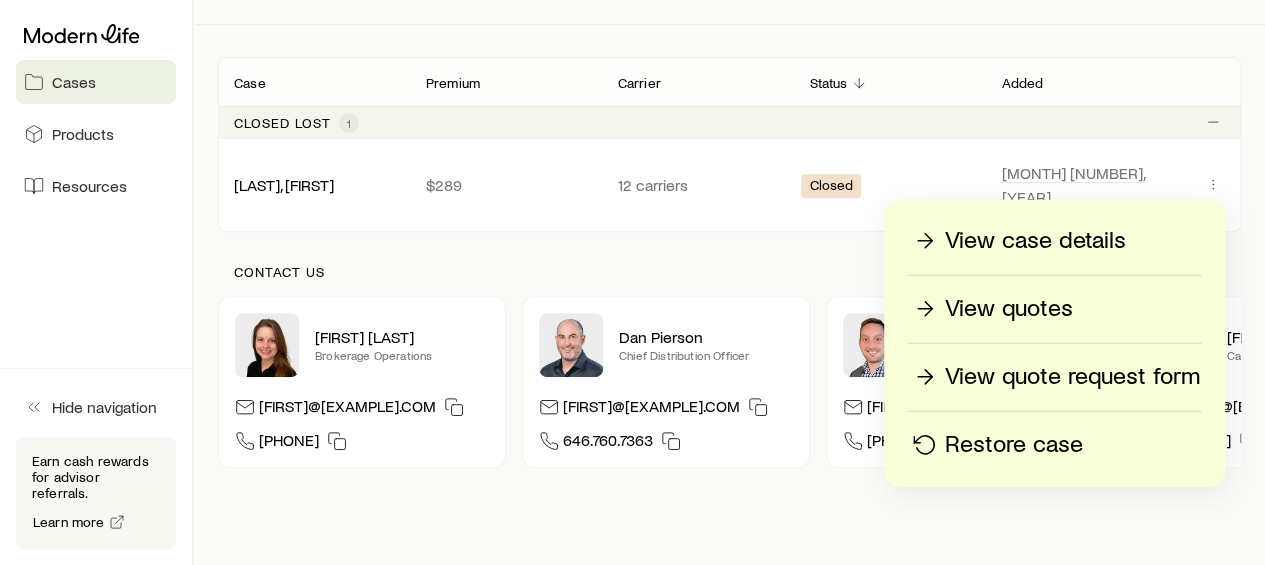 click on "View quotes" at bounding box center [1009, 309] 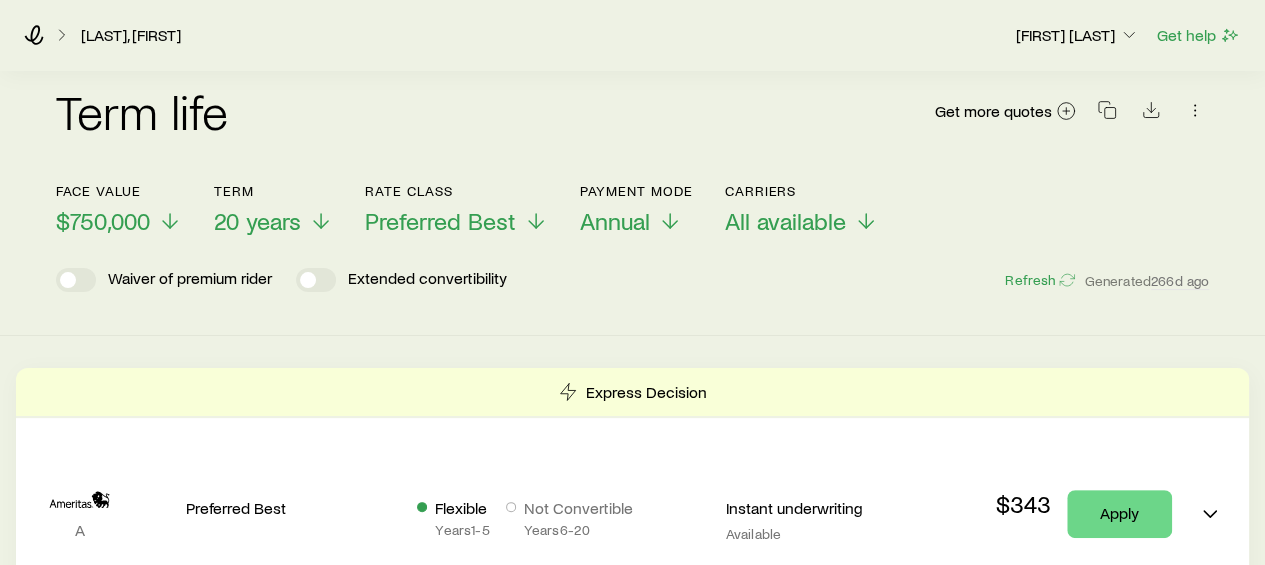 scroll, scrollTop: 19, scrollLeft: 0, axis: vertical 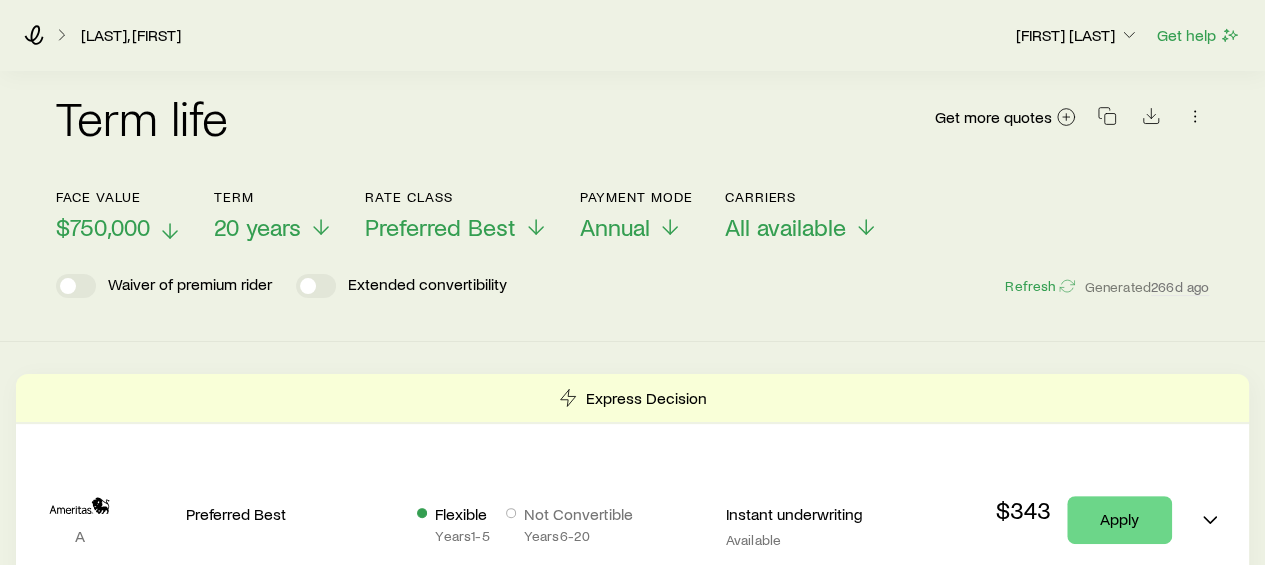 click on "$750,000" at bounding box center (103, 227) 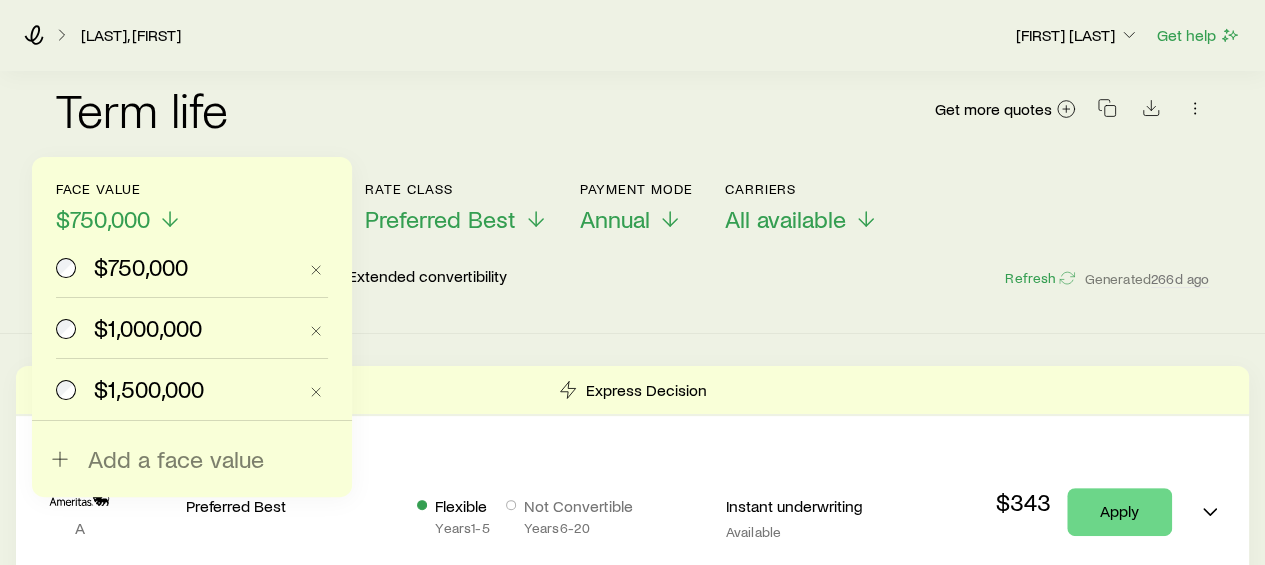 scroll, scrollTop: 28, scrollLeft: 0, axis: vertical 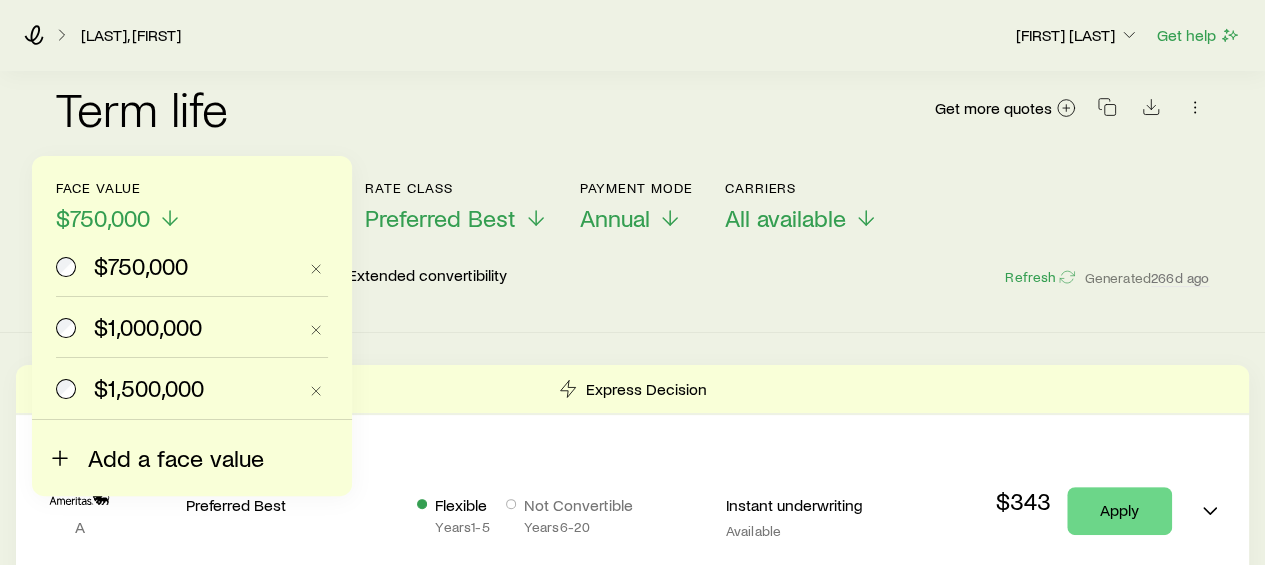 click 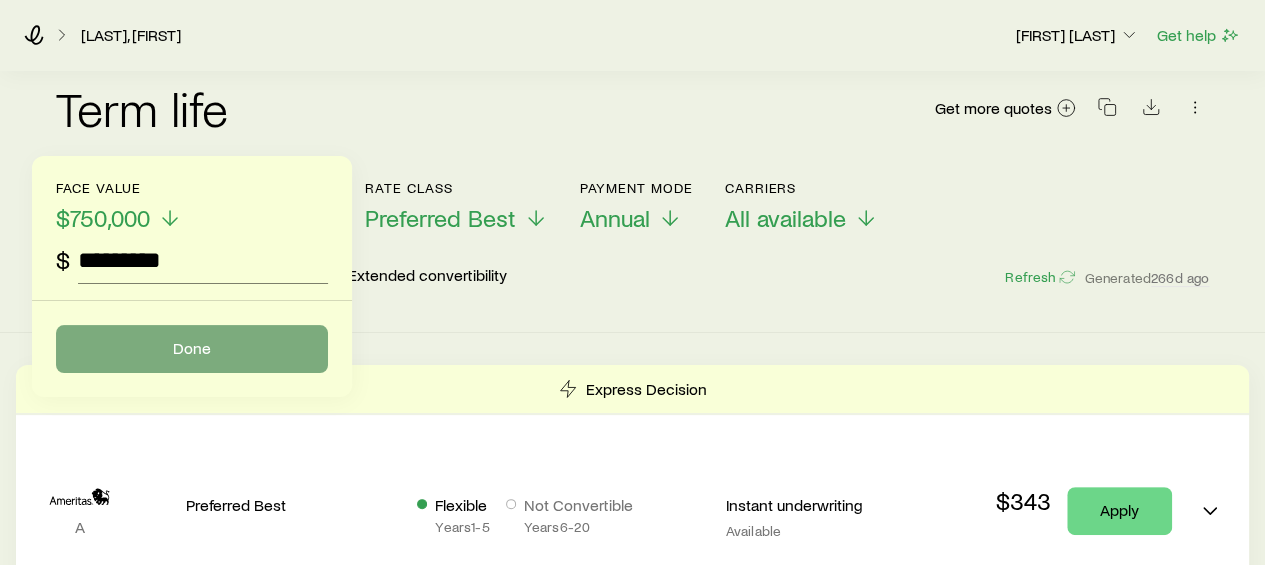 type on "*********" 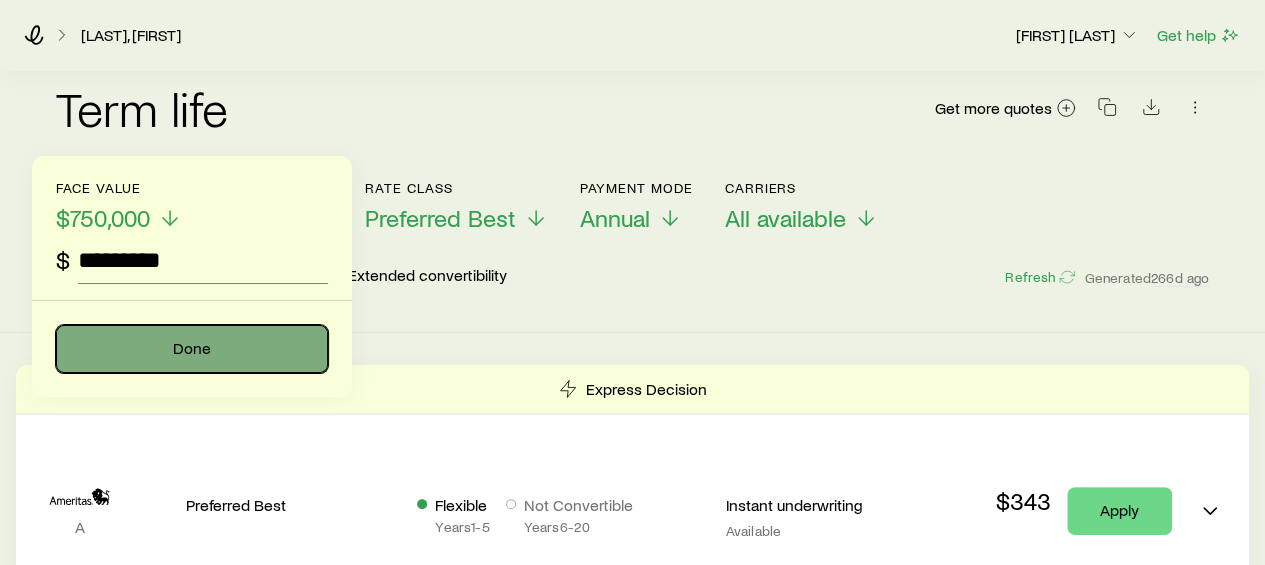 click on "Done" at bounding box center [192, 349] 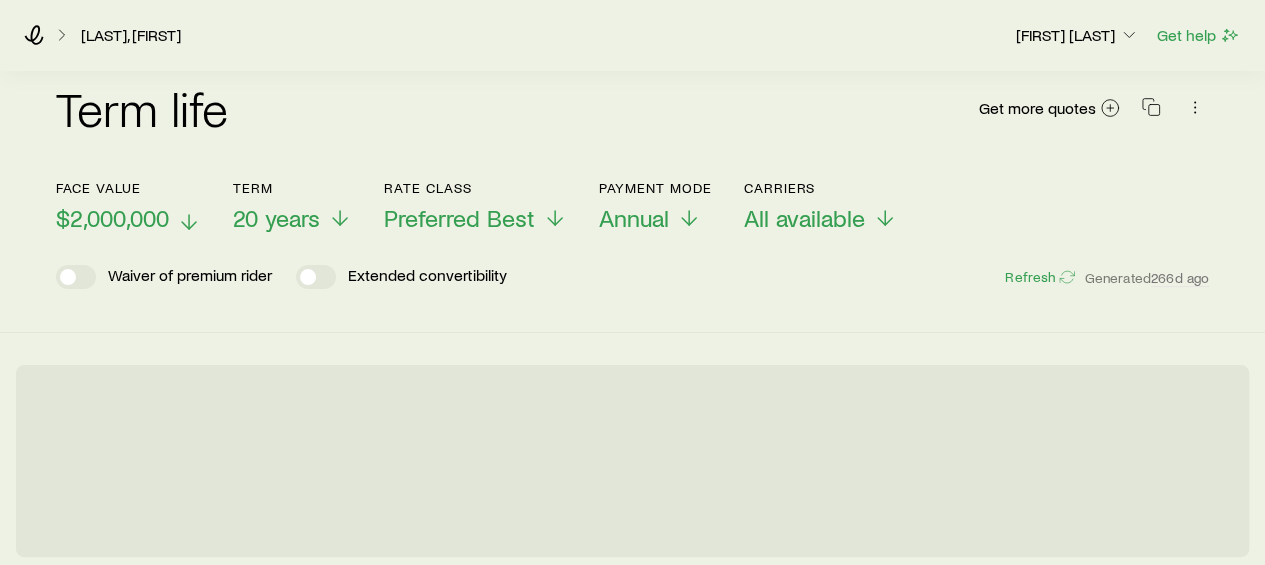 click on "$2,000,000" at bounding box center (112, 218) 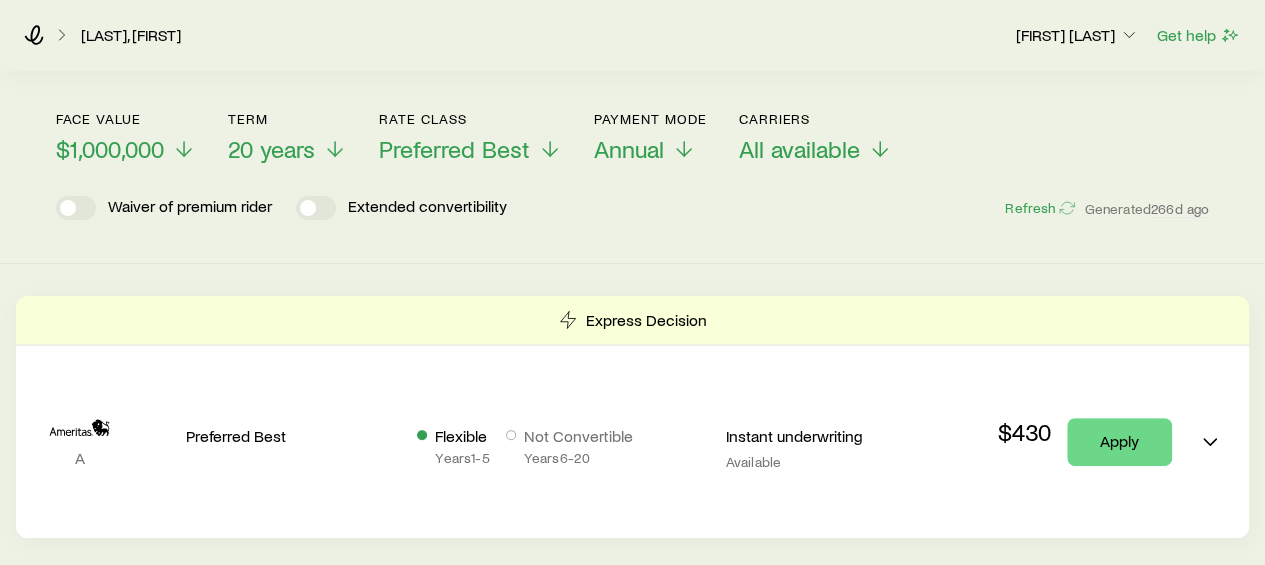 scroll, scrollTop: 0, scrollLeft: 0, axis: both 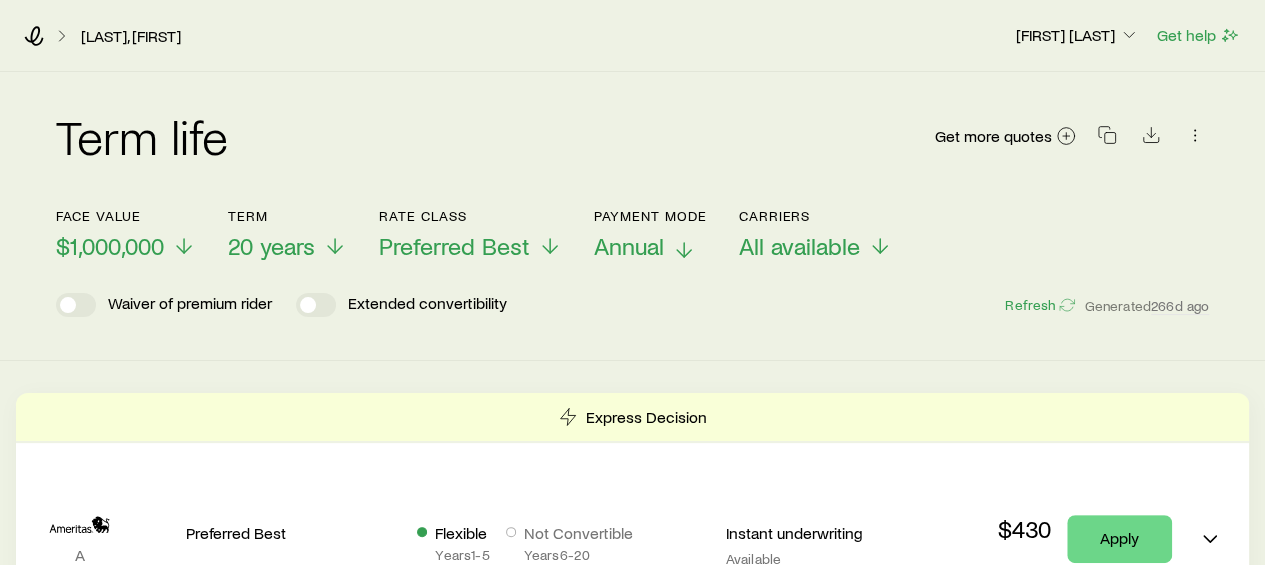 click on "Annual" at bounding box center [629, 246] 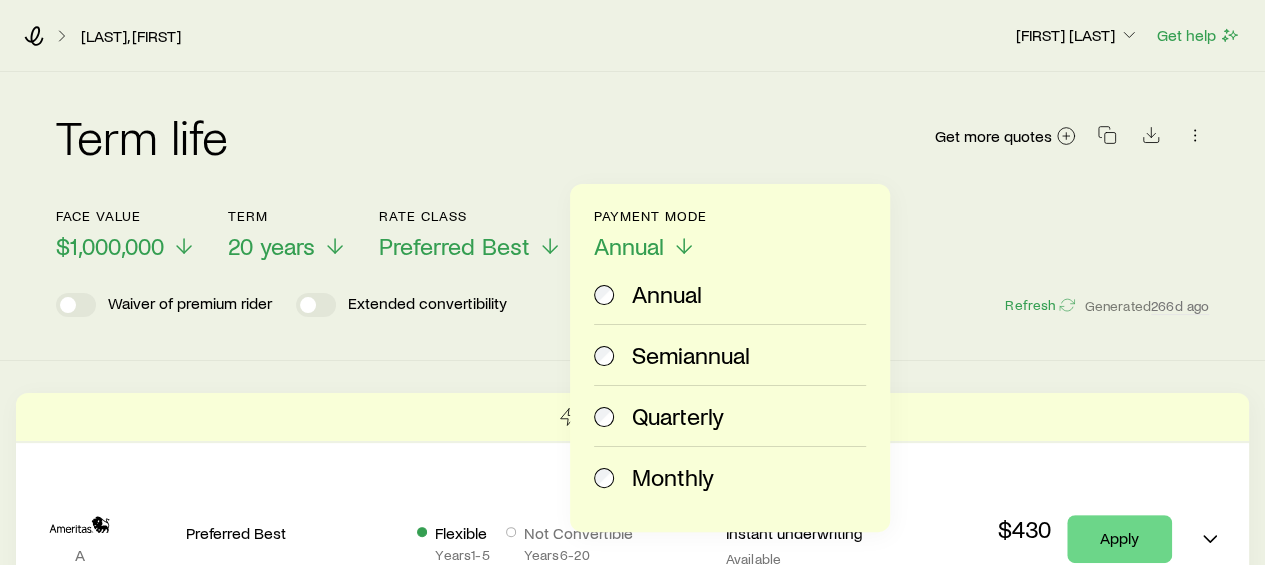 click at bounding box center (605, 477) 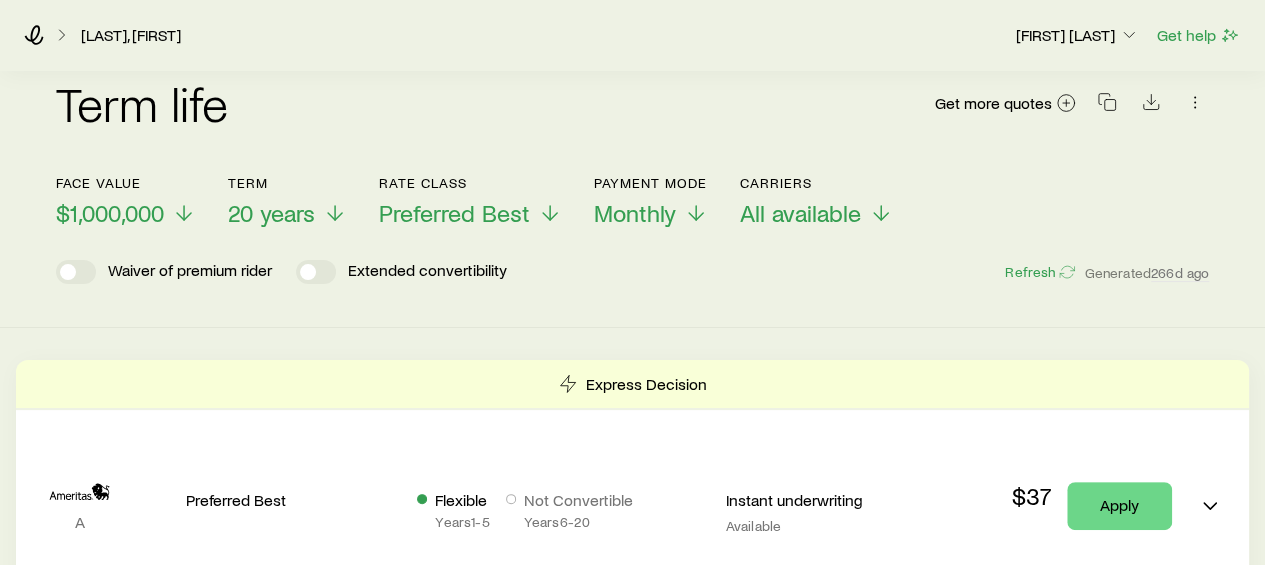 scroll, scrollTop: 0, scrollLeft: 0, axis: both 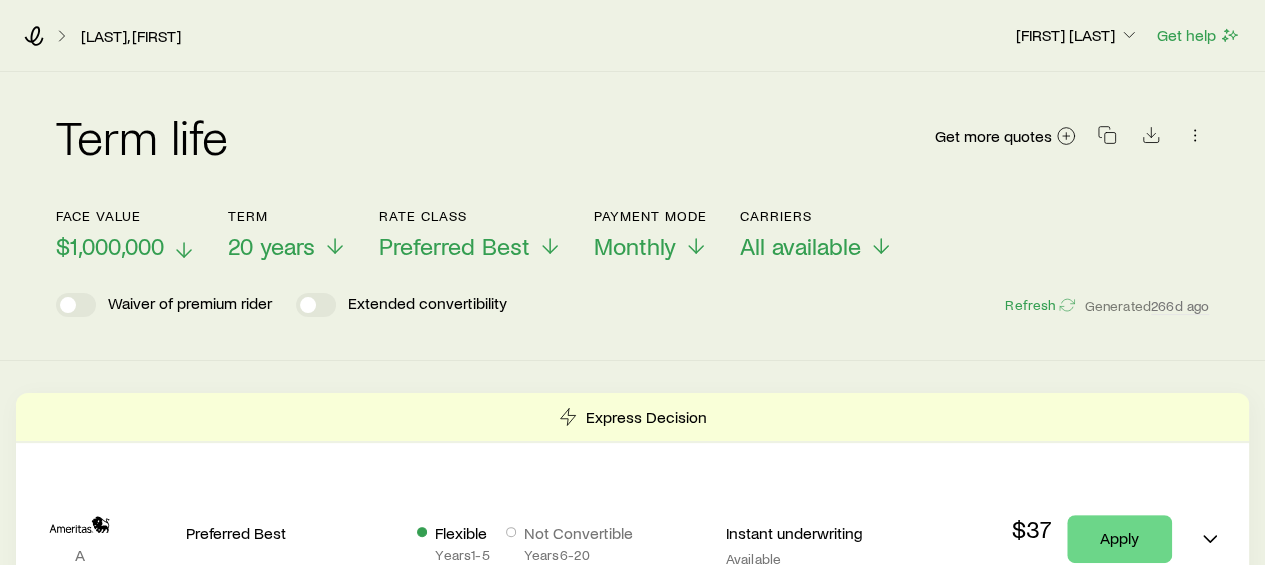 click on "$1,000,000" at bounding box center (110, 246) 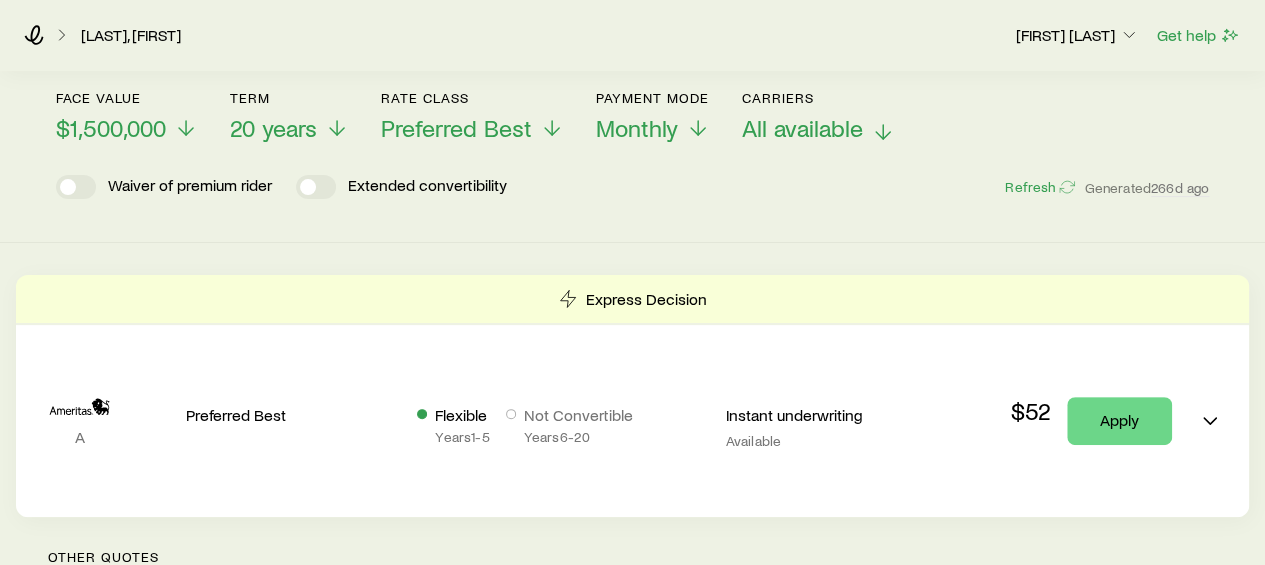 scroll, scrollTop: 0, scrollLeft: 0, axis: both 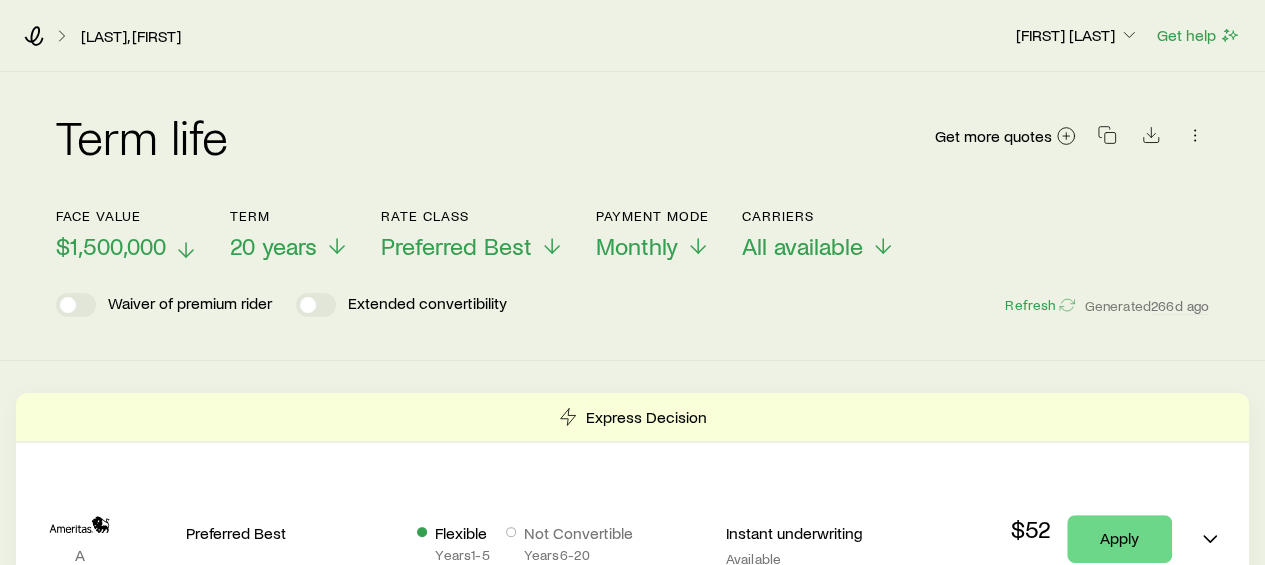 click on "$1,500,000" at bounding box center (111, 246) 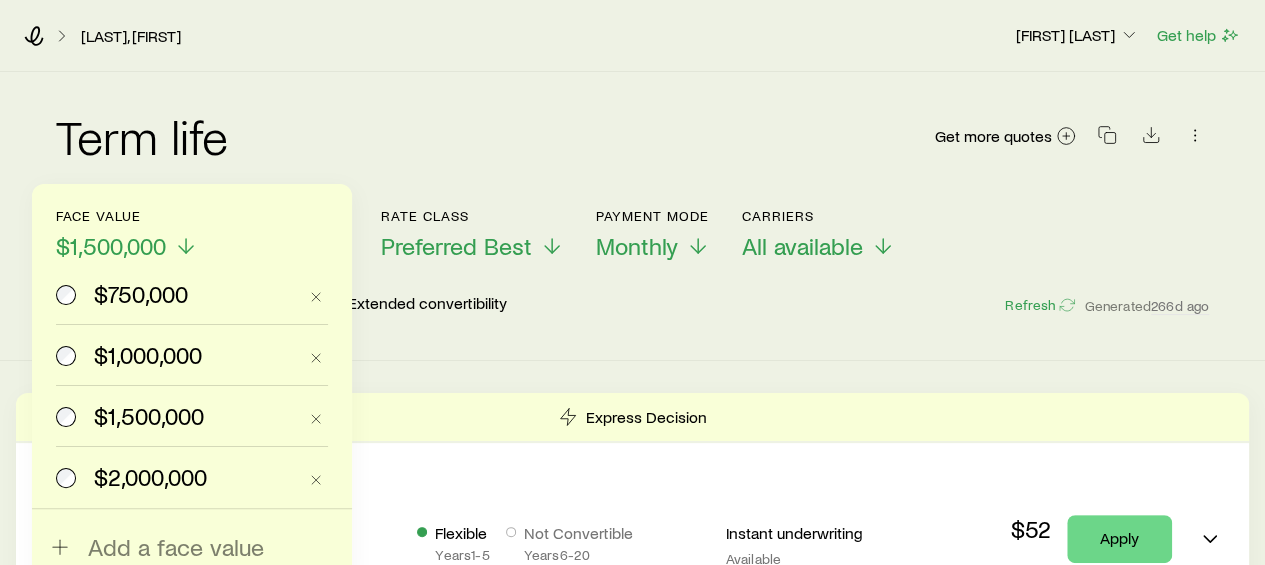 click on "$2,000,000" at bounding box center (150, 477) 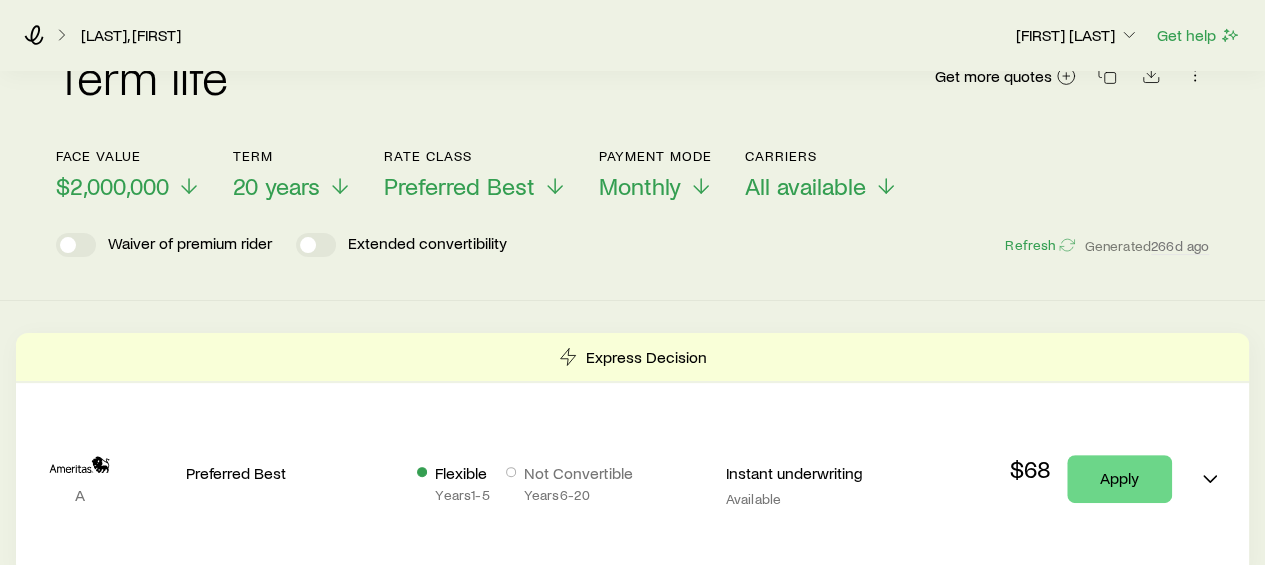 scroll, scrollTop: 59, scrollLeft: 0, axis: vertical 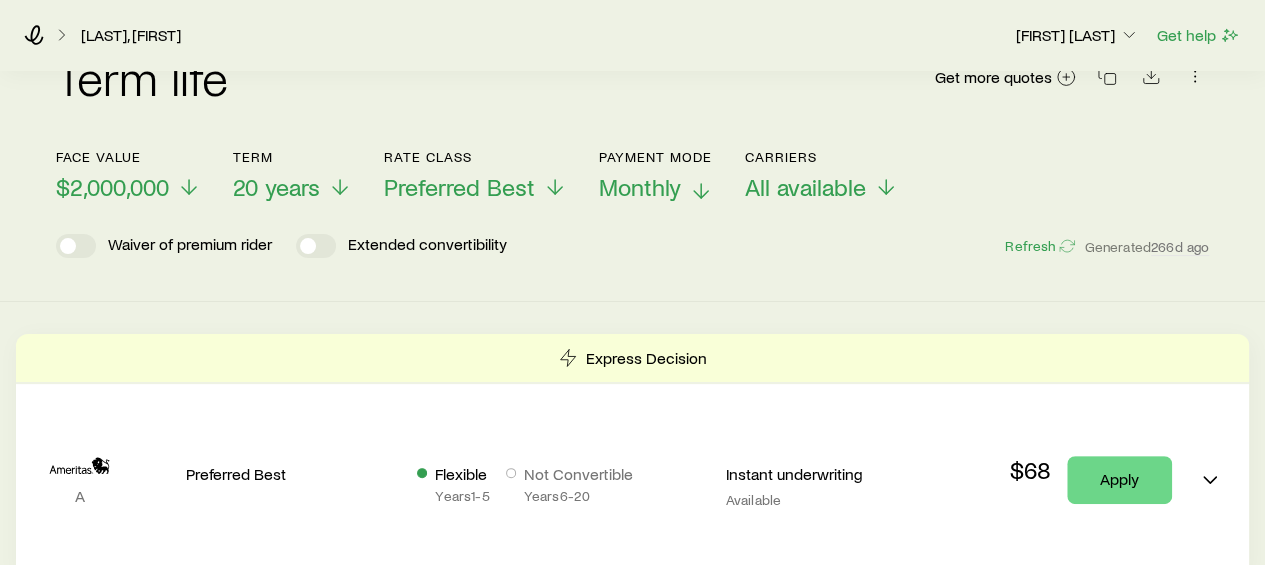 click on "Monthly" at bounding box center (640, 187) 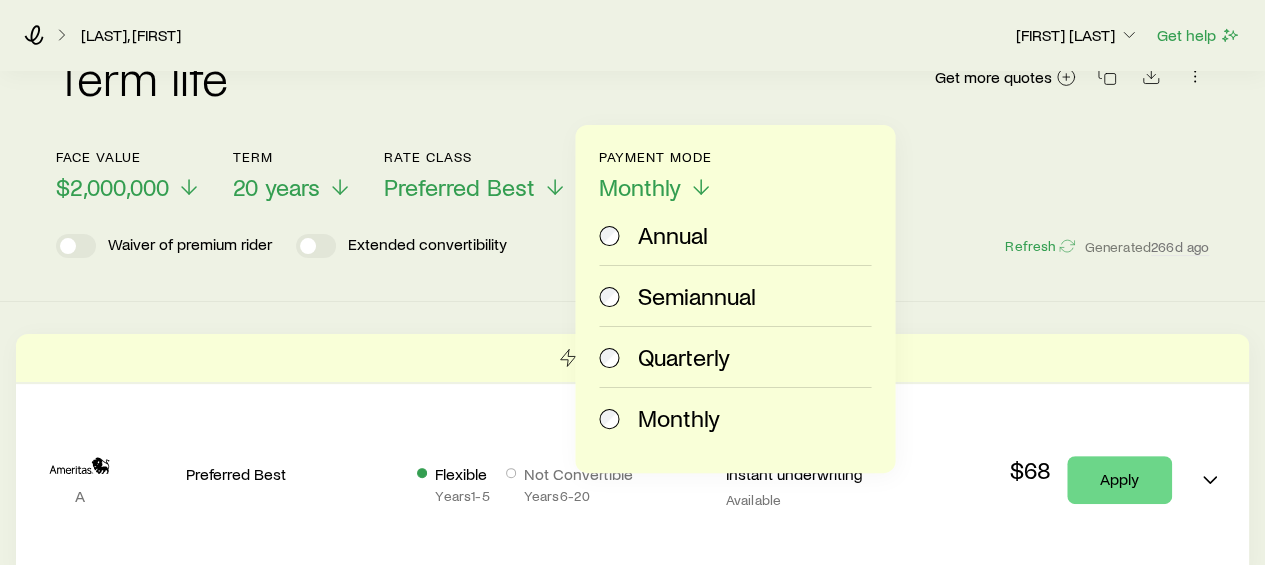 click on "Annual" at bounding box center (672, 235) 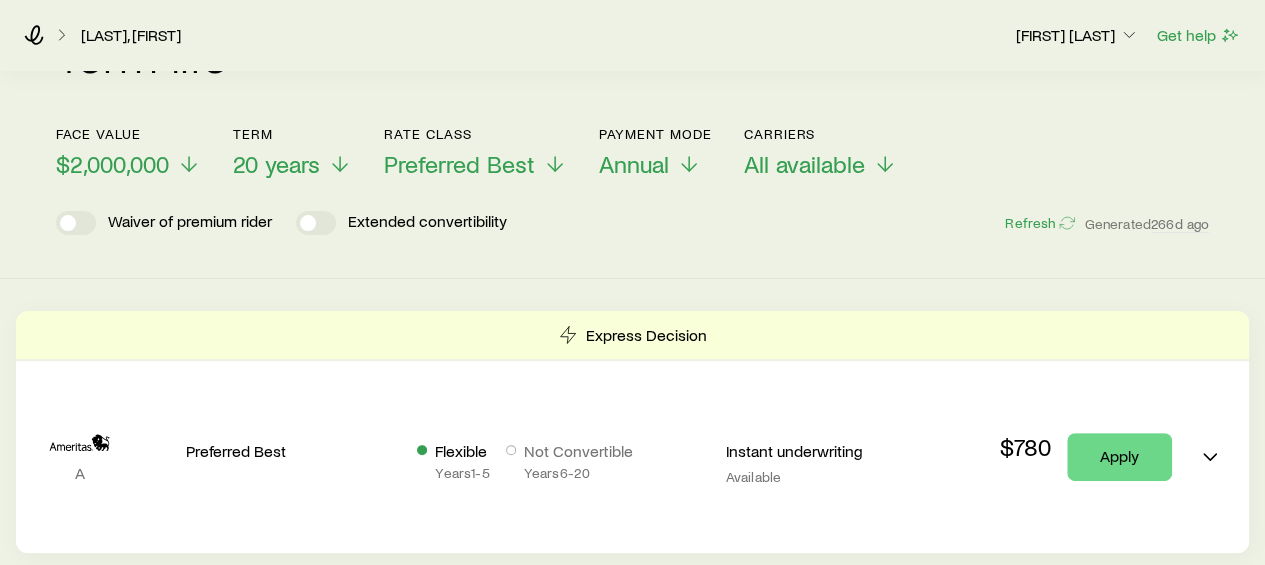 scroll, scrollTop: 0, scrollLeft: 0, axis: both 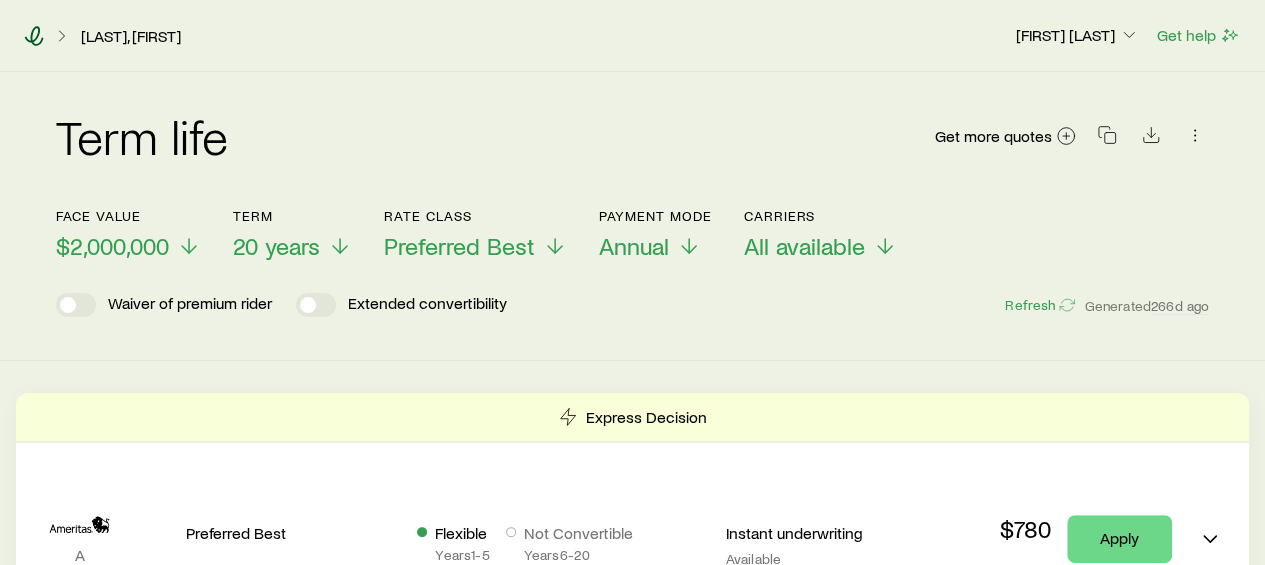 click 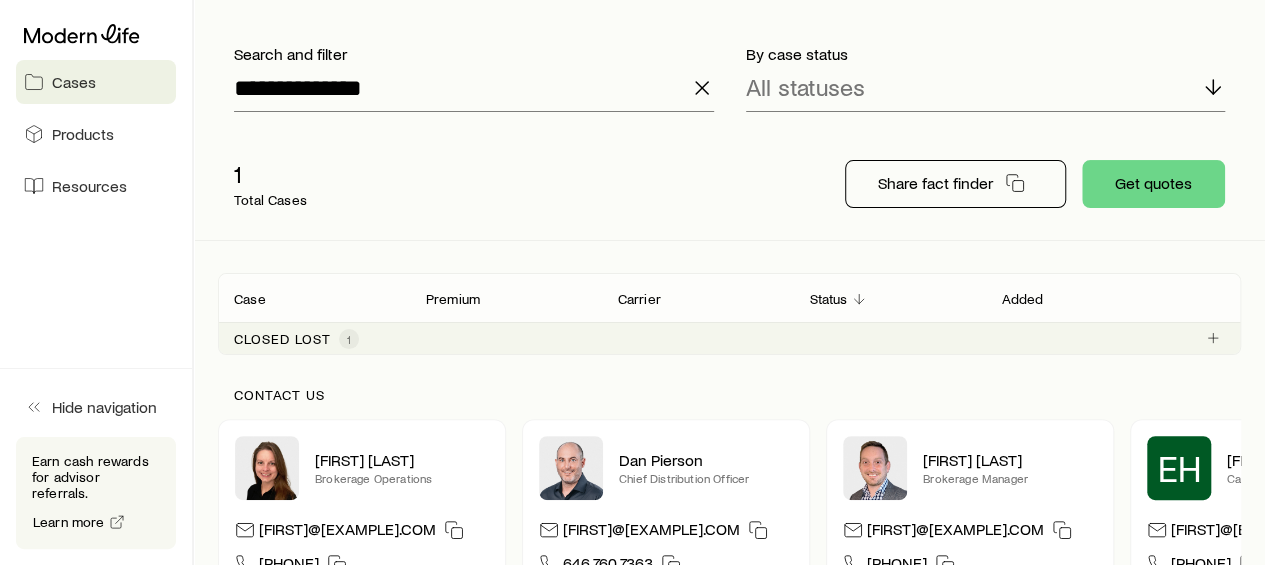 scroll, scrollTop: 108, scrollLeft: 0, axis: vertical 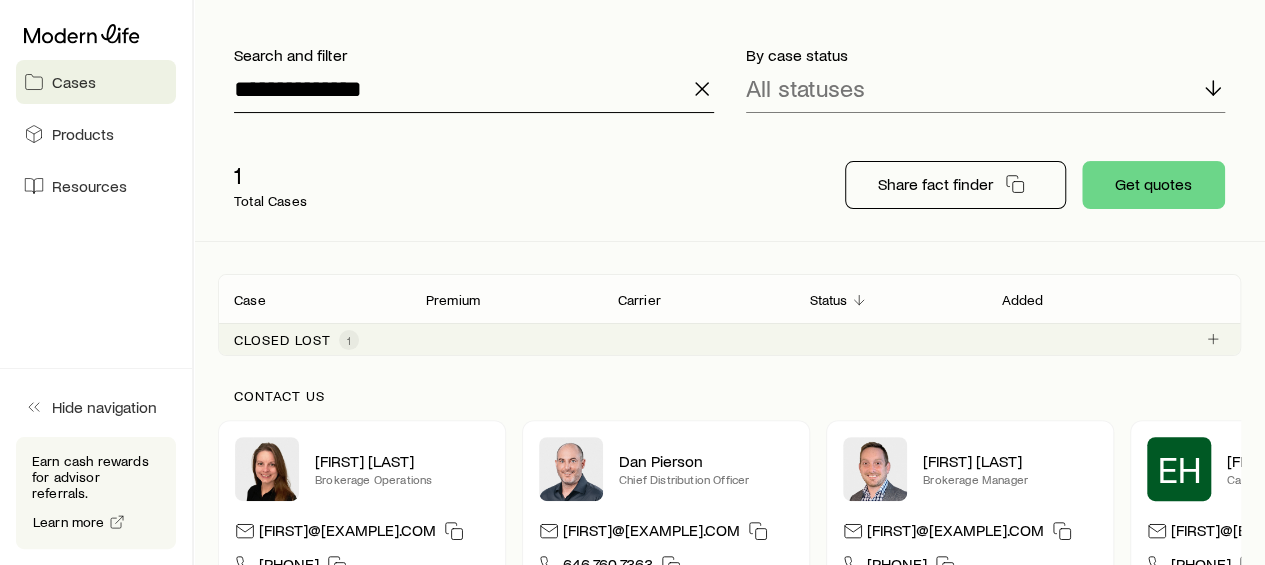 click on "**********" at bounding box center [474, 89] 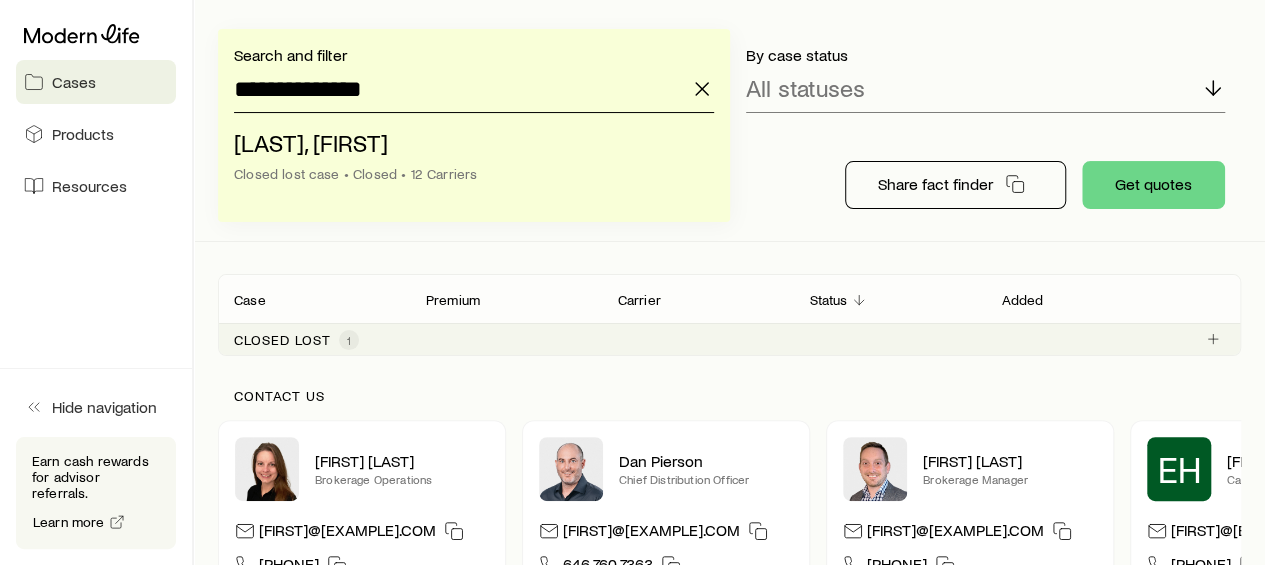 click on "**********" at bounding box center [474, 89] 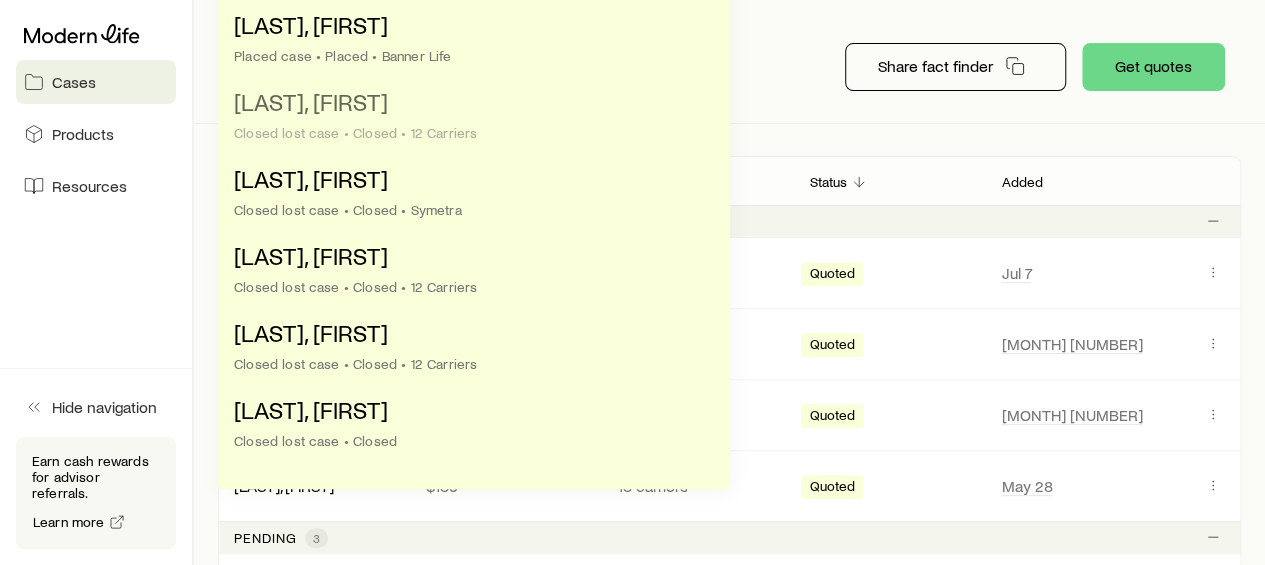 scroll, scrollTop: 235, scrollLeft: 0, axis: vertical 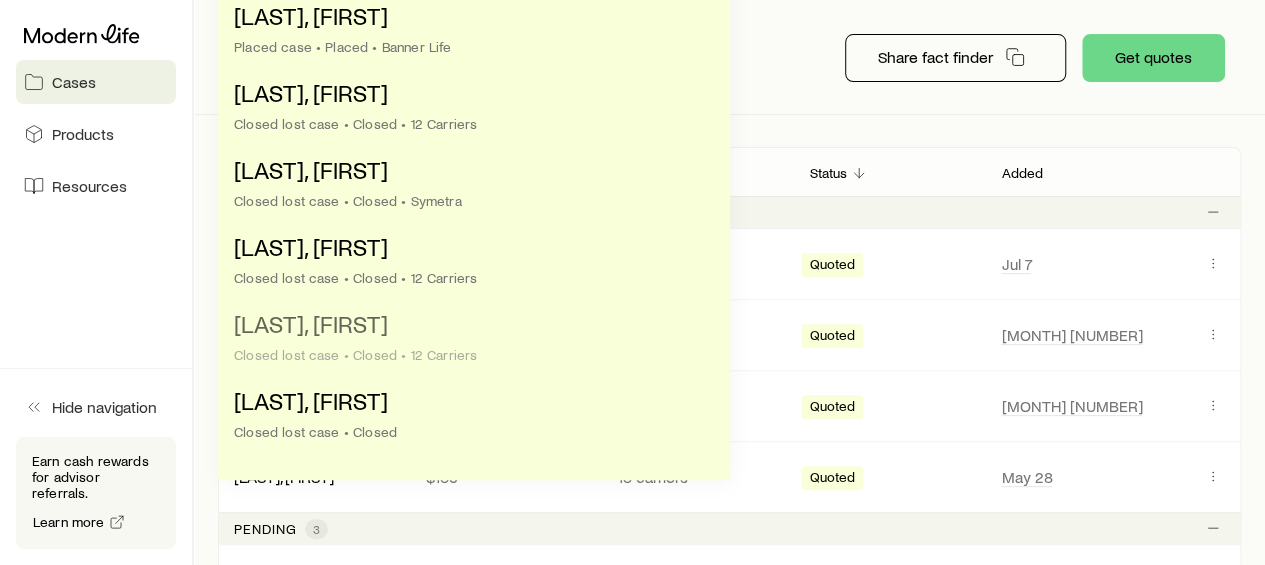 click on "[LAST], [FIRST]" at bounding box center [311, 323] 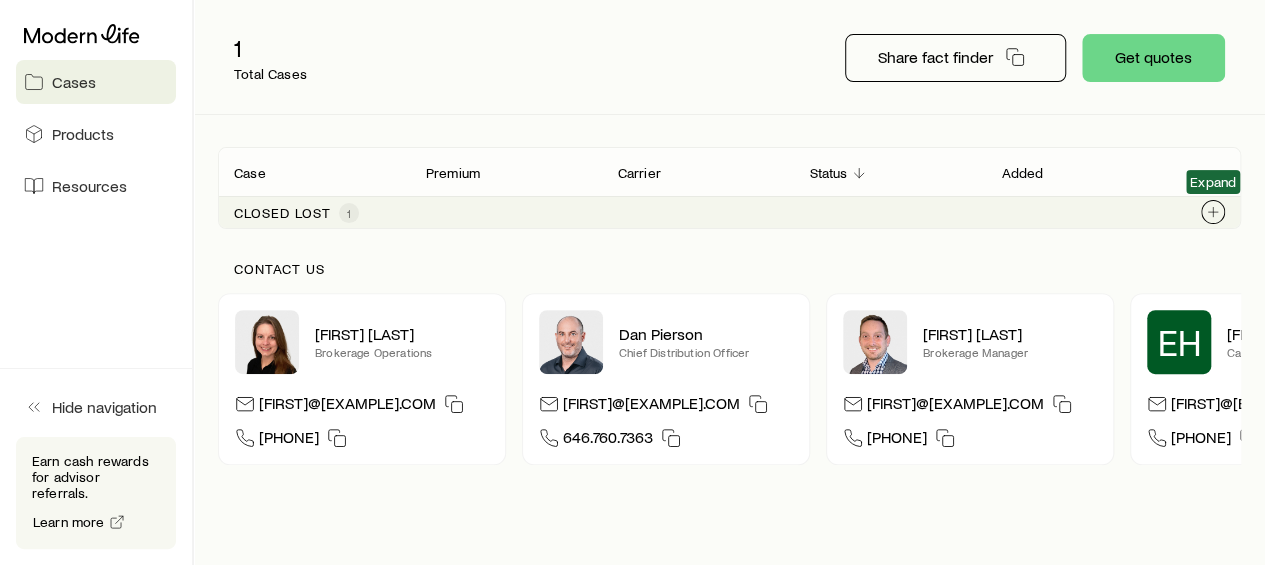 click 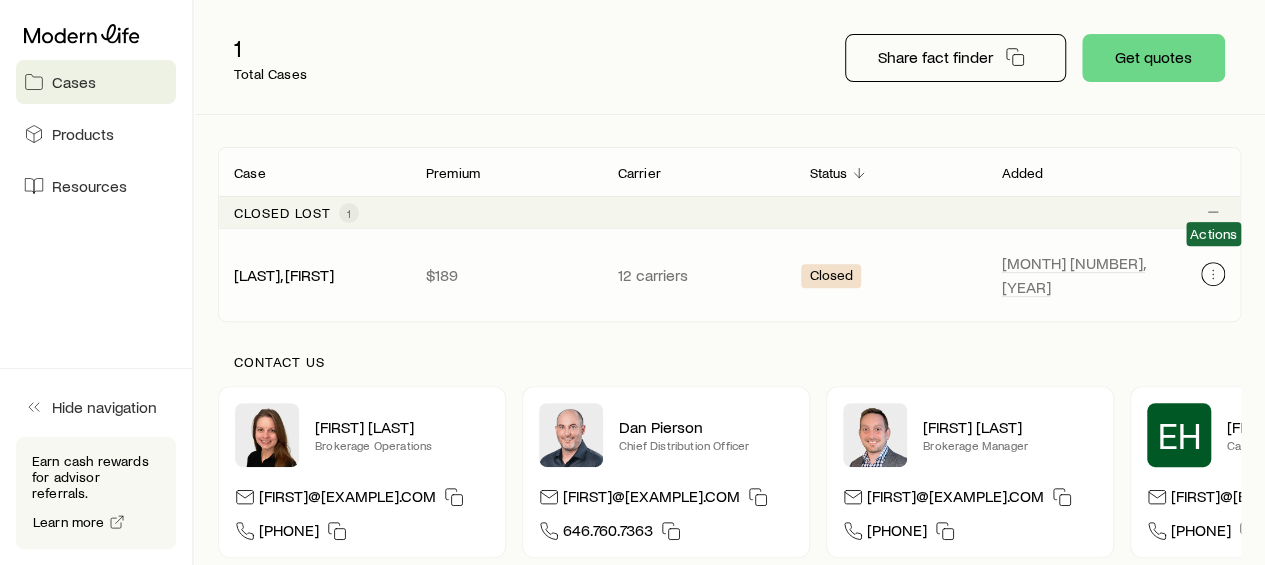 click 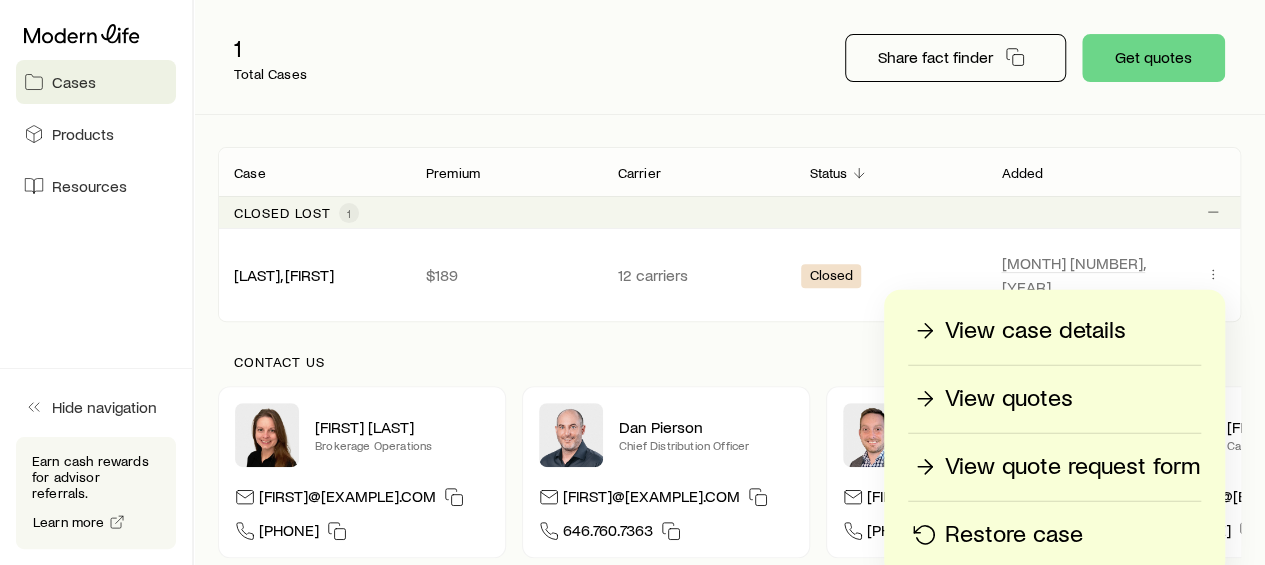 click on "View quotes" at bounding box center [1009, 399] 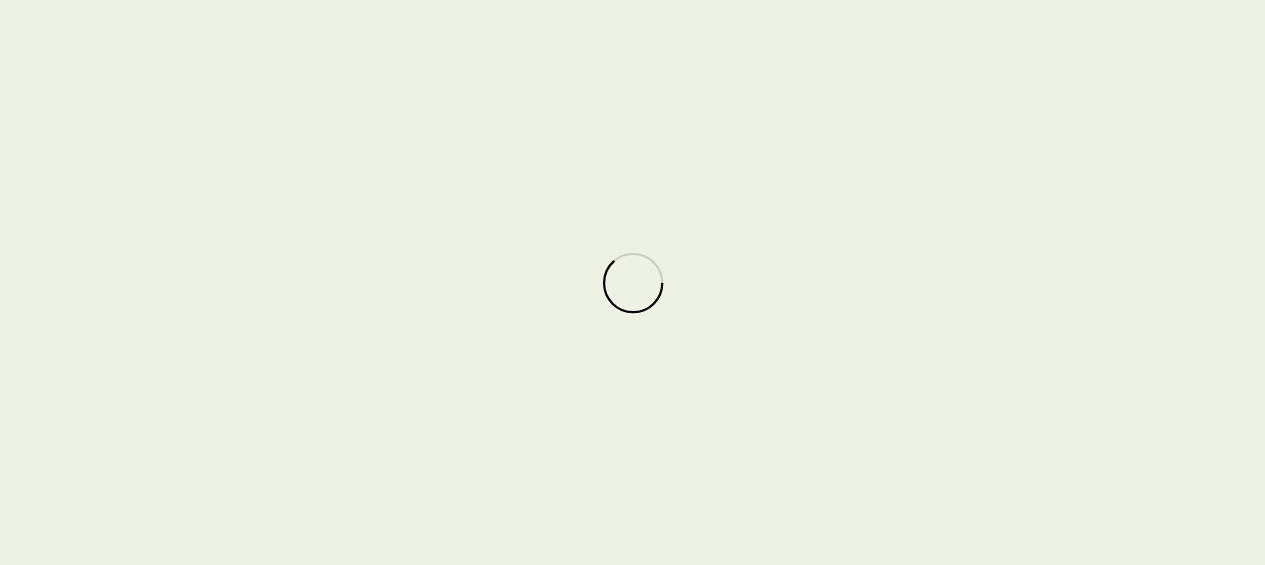 scroll, scrollTop: 0, scrollLeft: 0, axis: both 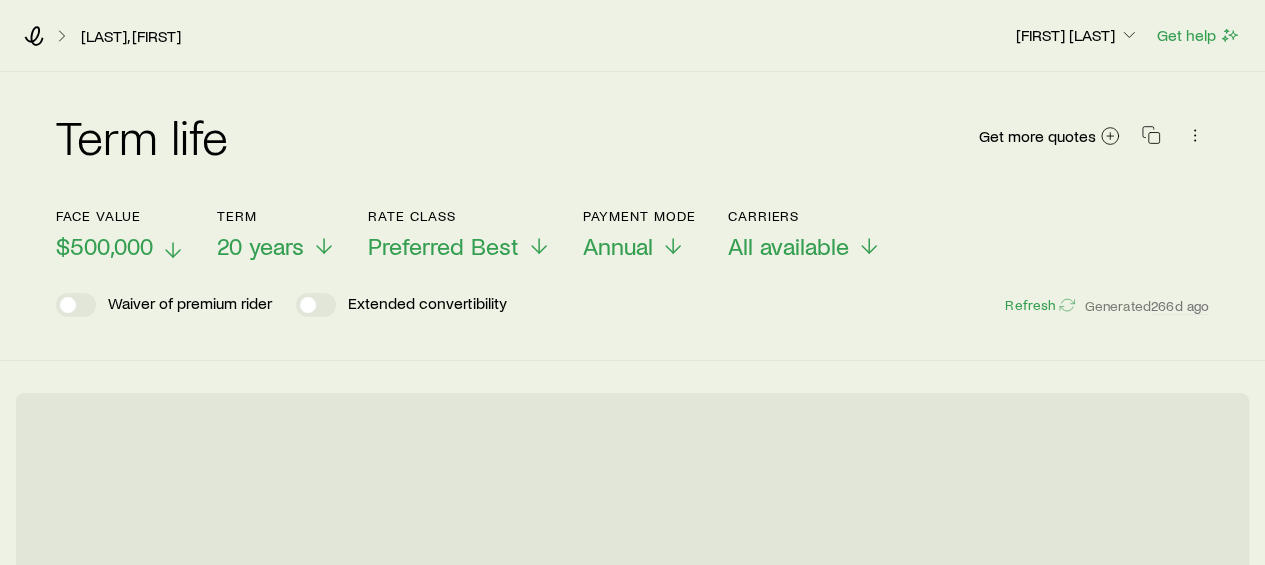 click on "$500,000" at bounding box center [104, 246] 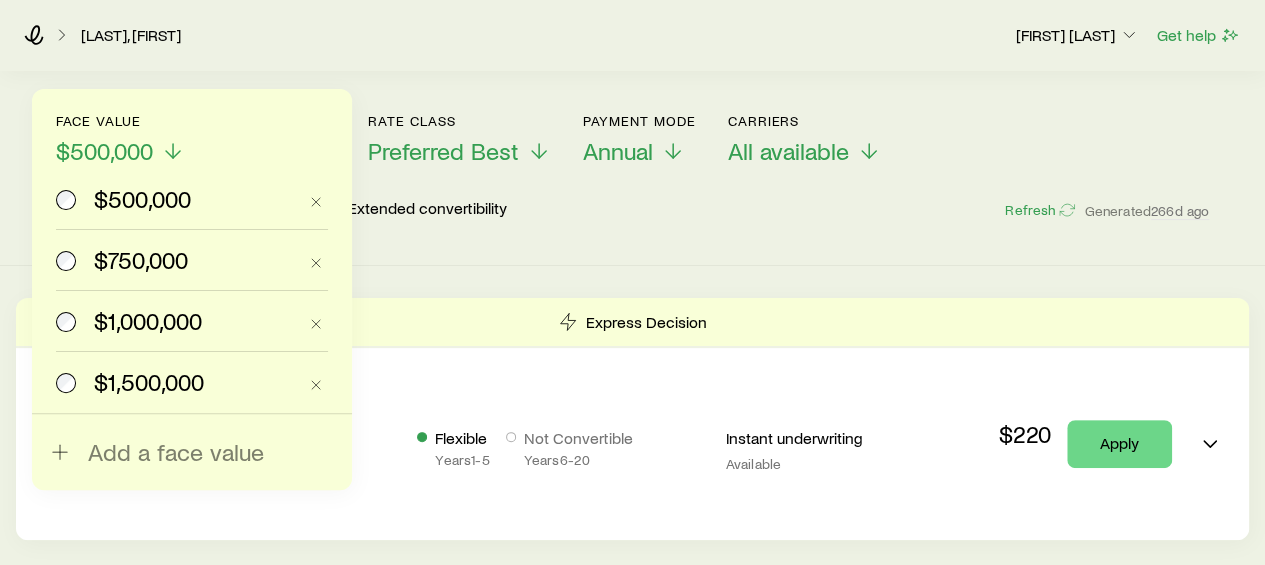 scroll, scrollTop: 98, scrollLeft: 0, axis: vertical 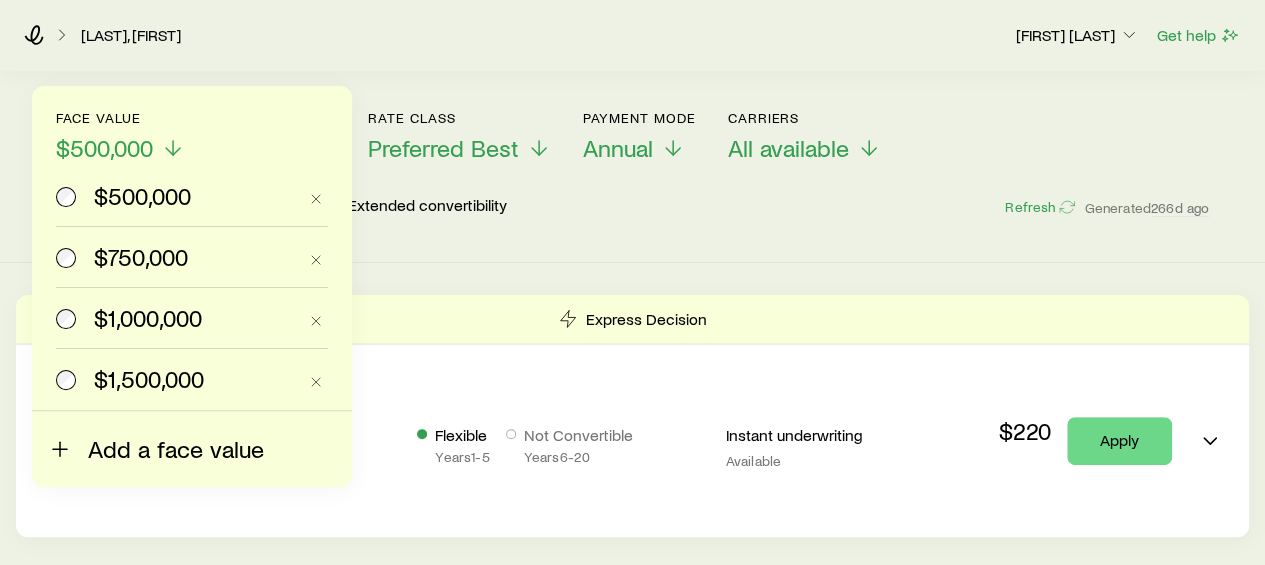 click on "Add a face value" at bounding box center [156, 437] 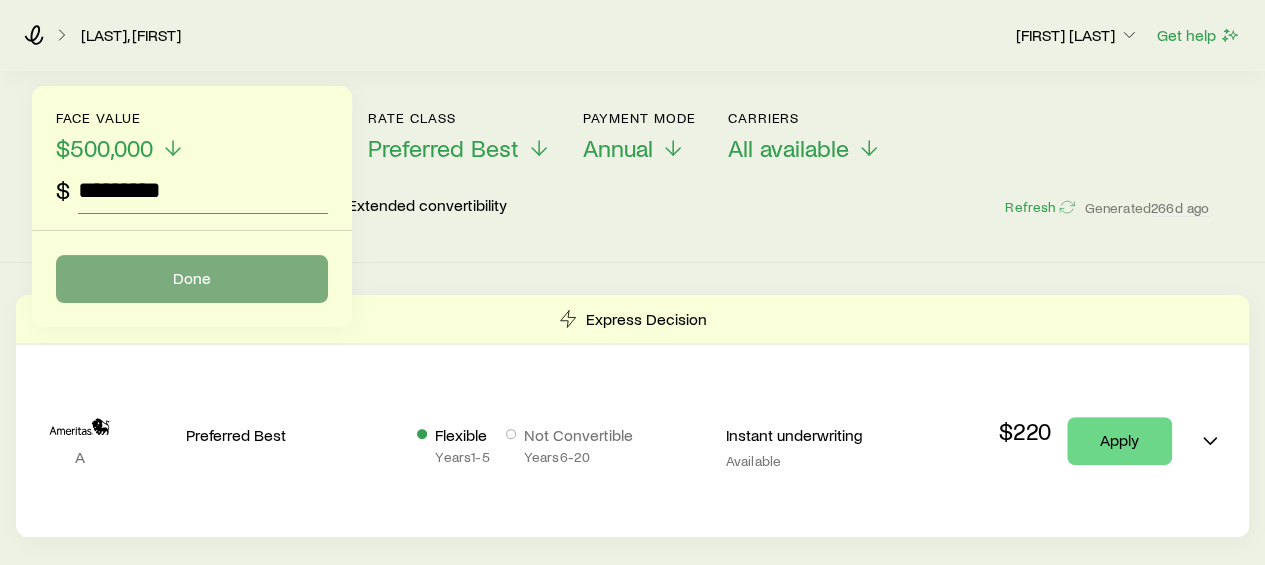 type on "*********" 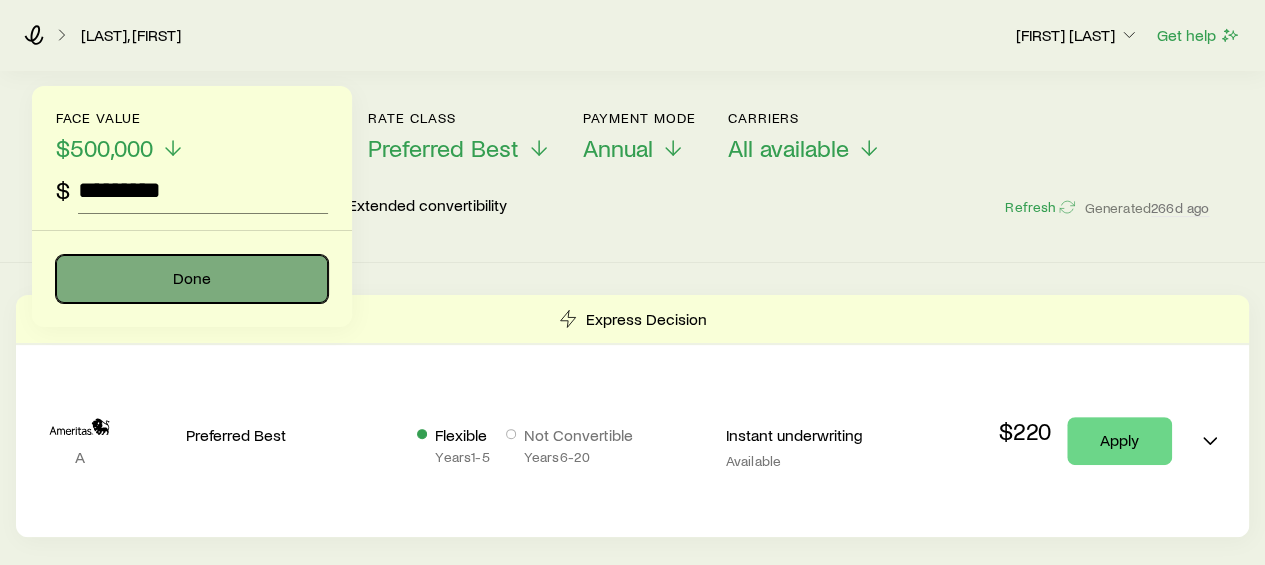 click on "Done" at bounding box center [192, 279] 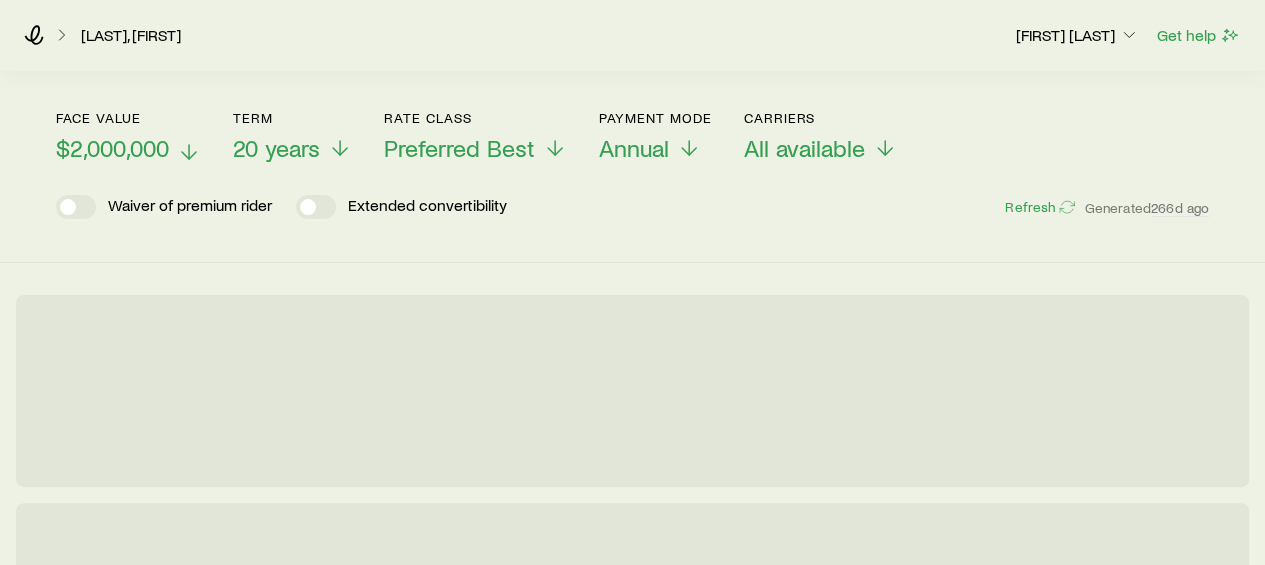 click on "$2,000,000" at bounding box center (112, 148) 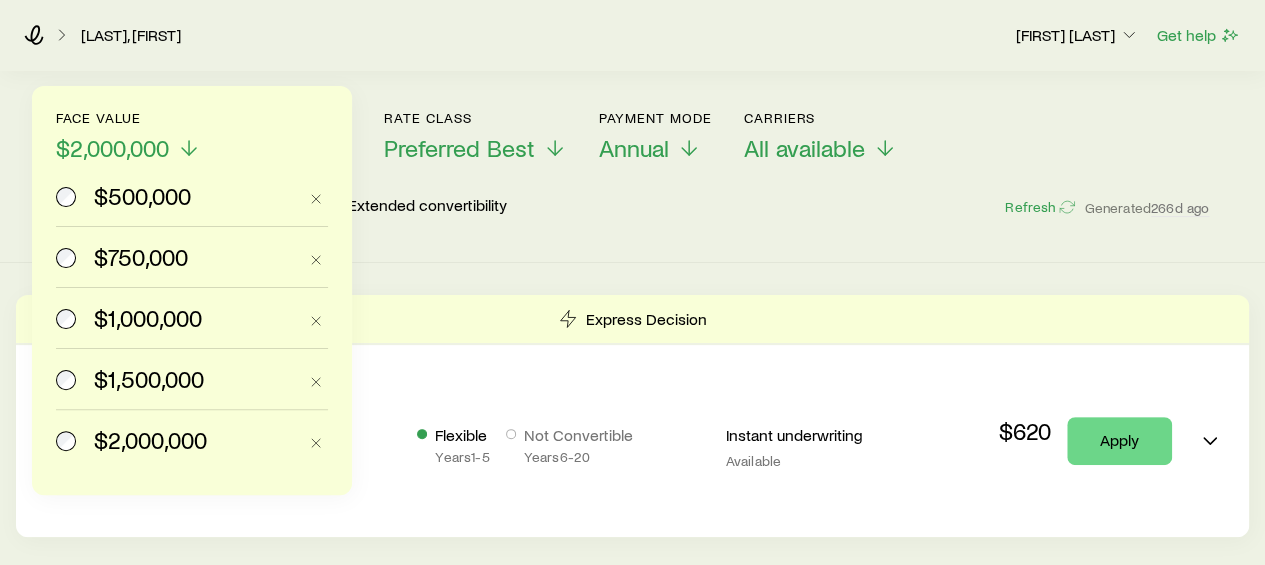 click on "$1,000,000" at bounding box center [148, 318] 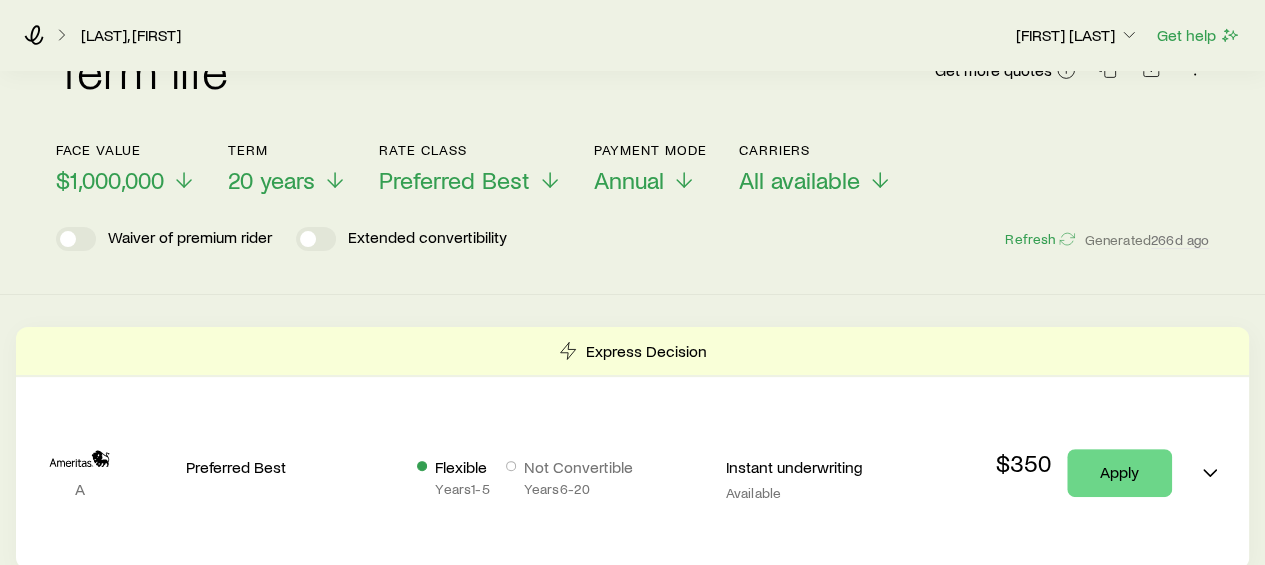 scroll, scrollTop: 53, scrollLeft: 0, axis: vertical 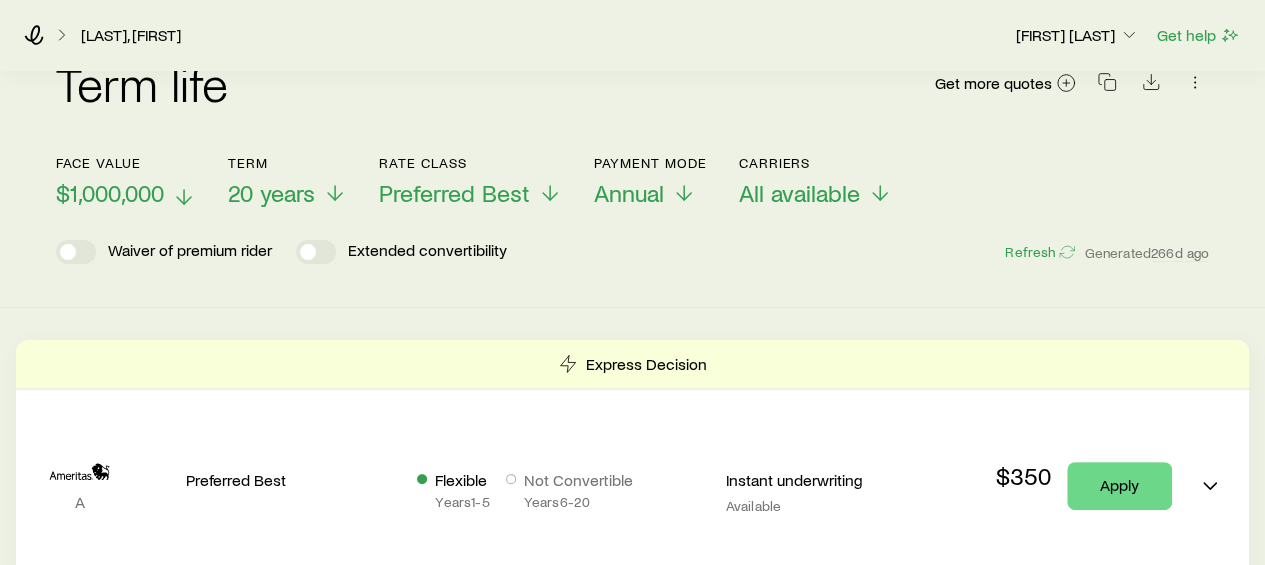 click on "$1,000,000" at bounding box center [110, 193] 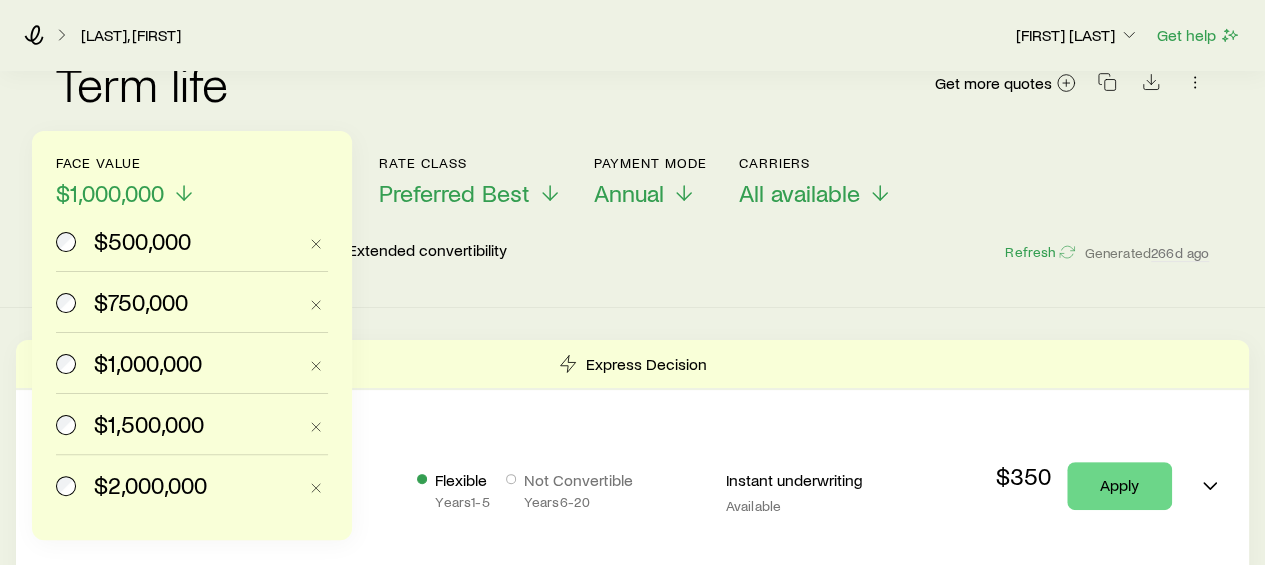 click on "$1,500,000" at bounding box center (149, 424) 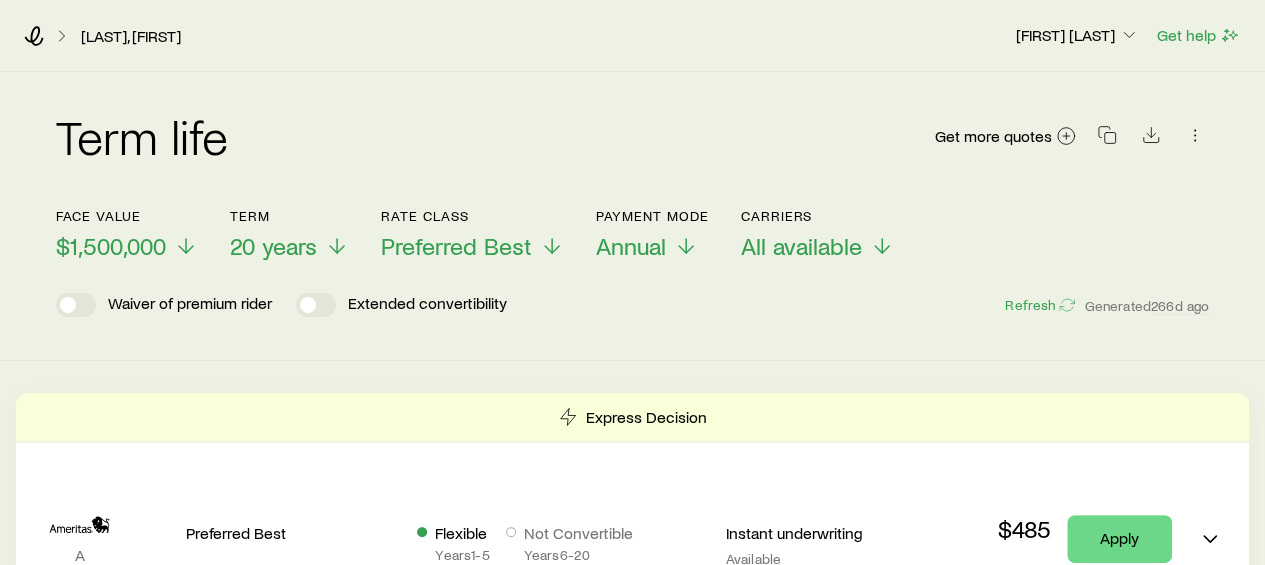 scroll, scrollTop: 3, scrollLeft: 0, axis: vertical 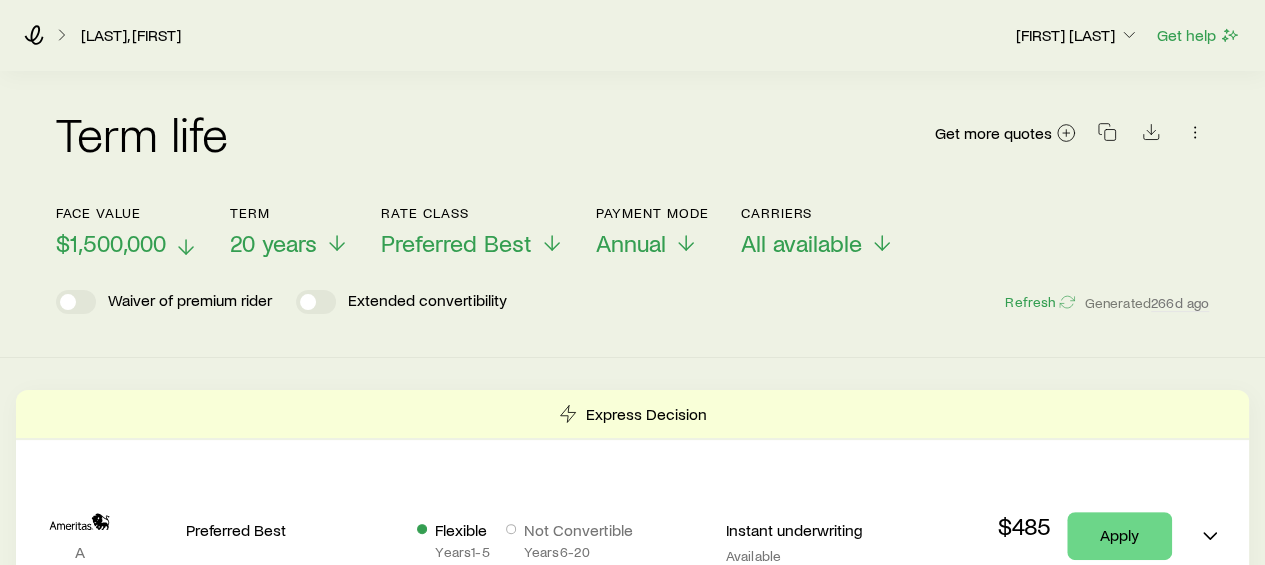 click on "$1,500,000" at bounding box center (111, 243) 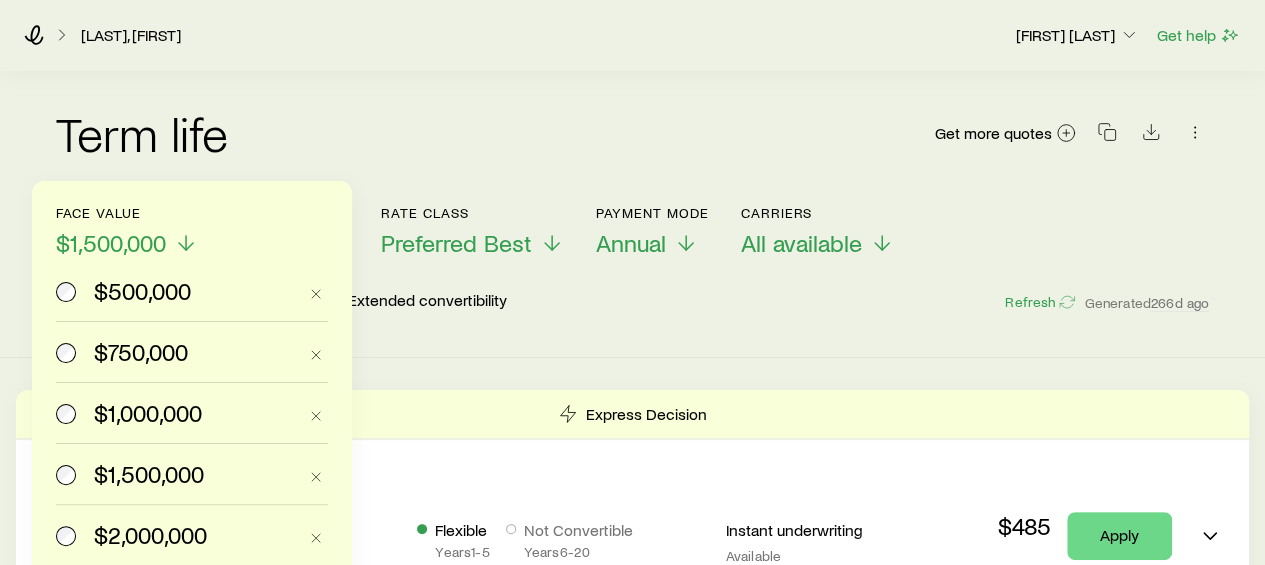 click on "$2,000,000" at bounding box center [150, 535] 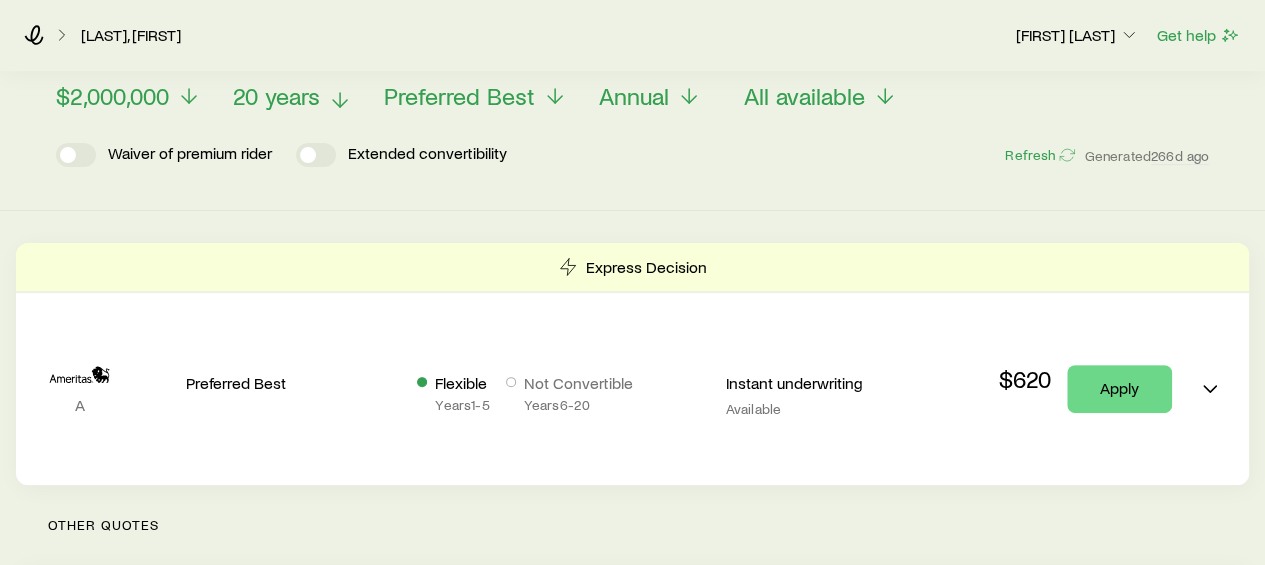 scroll, scrollTop: 0, scrollLeft: 0, axis: both 